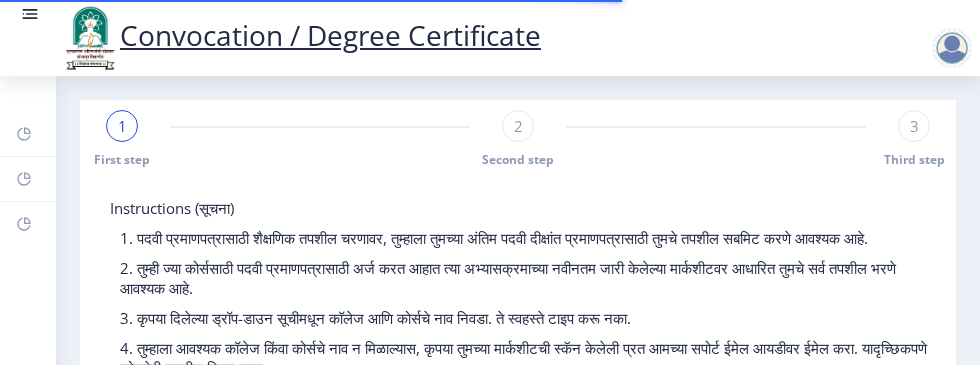 select 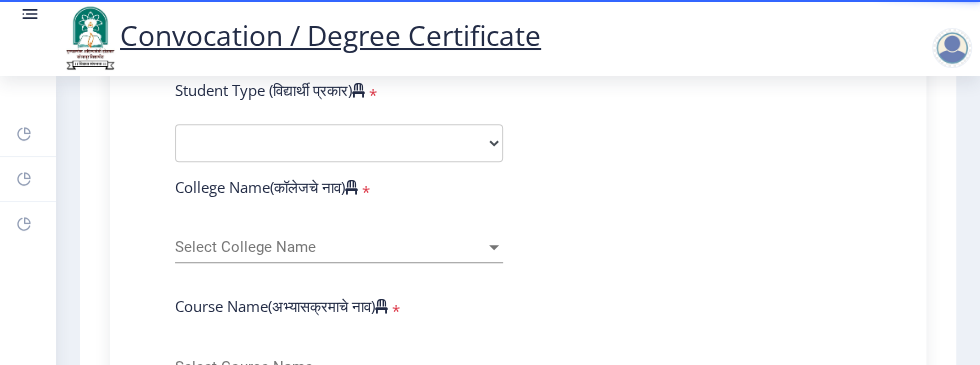scroll, scrollTop: 590, scrollLeft: 0, axis: vertical 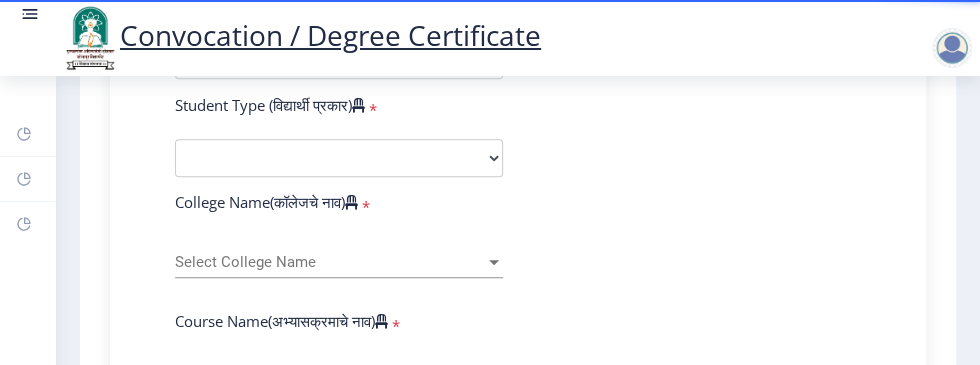 click on "Select College Name" at bounding box center (330, 262) 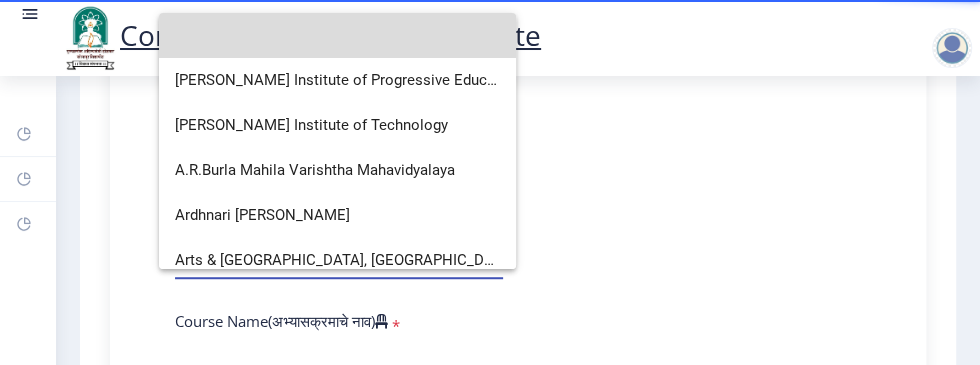 click at bounding box center [337, 35] 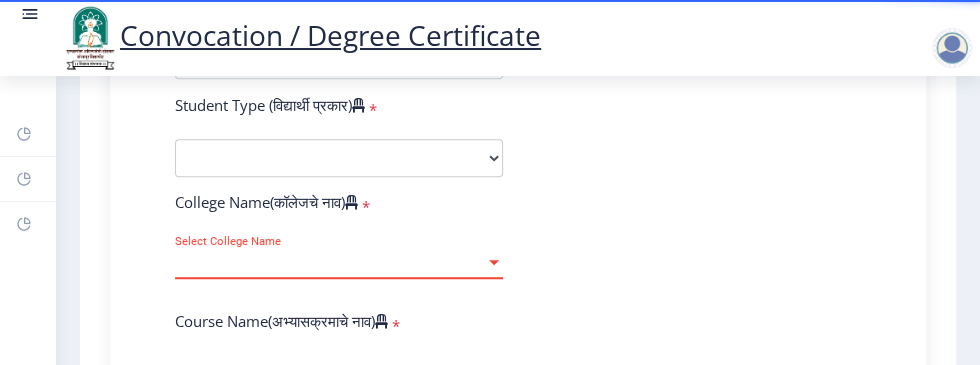 click on "Select College Name" at bounding box center (330, 262) 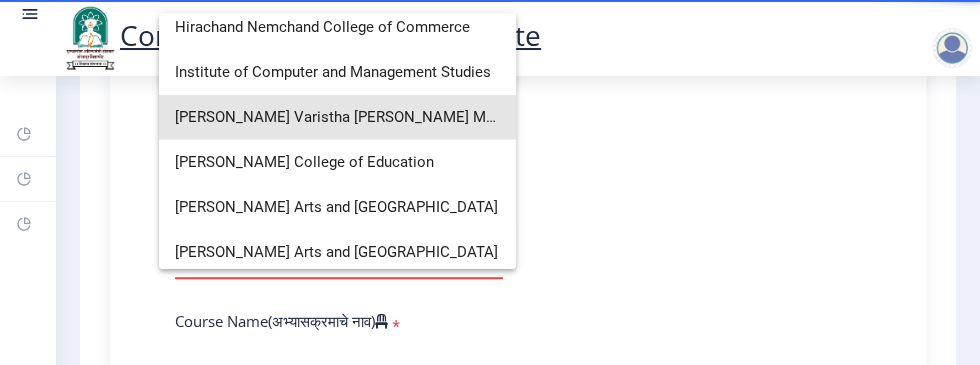 scroll, scrollTop: 2100, scrollLeft: 0, axis: vertical 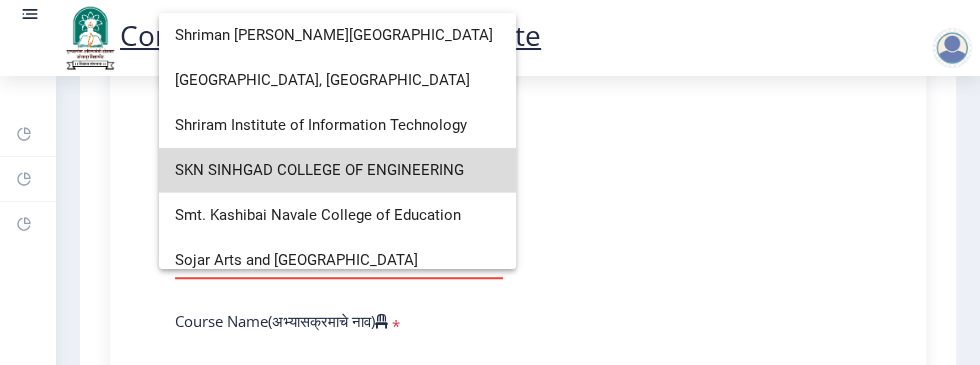 click on "SKN SINHGAD COLLEGE OF ENGINEERING" at bounding box center (337, 170) 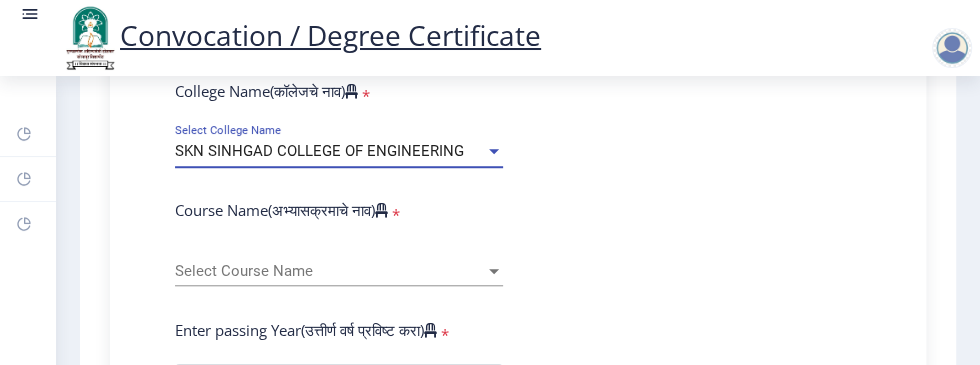 scroll, scrollTop: 725, scrollLeft: 0, axis: vertical 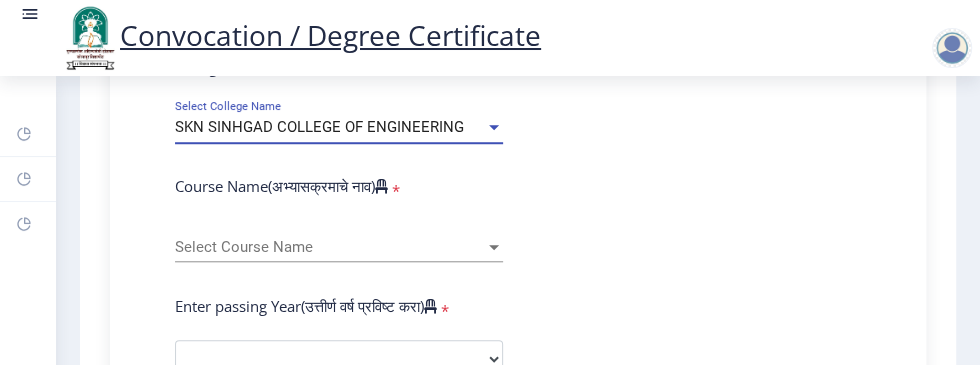 click on "Select Course Name" at bounding box center [330, 247] 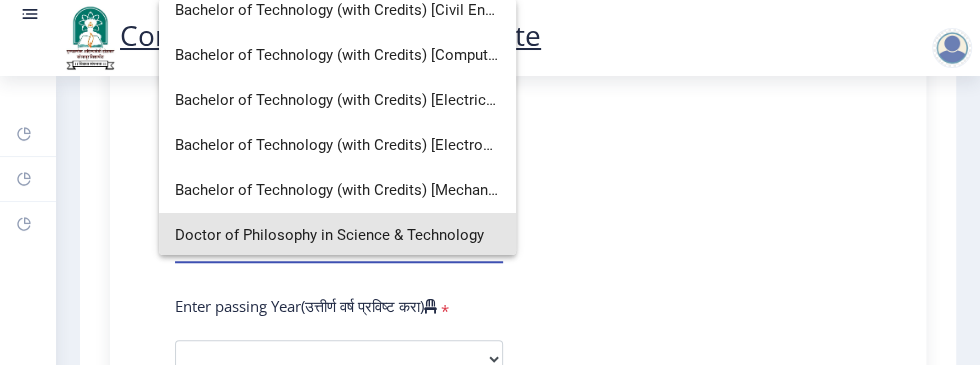 scroll, scrollTop: 40, scrollLeft: 0, axis: vertical 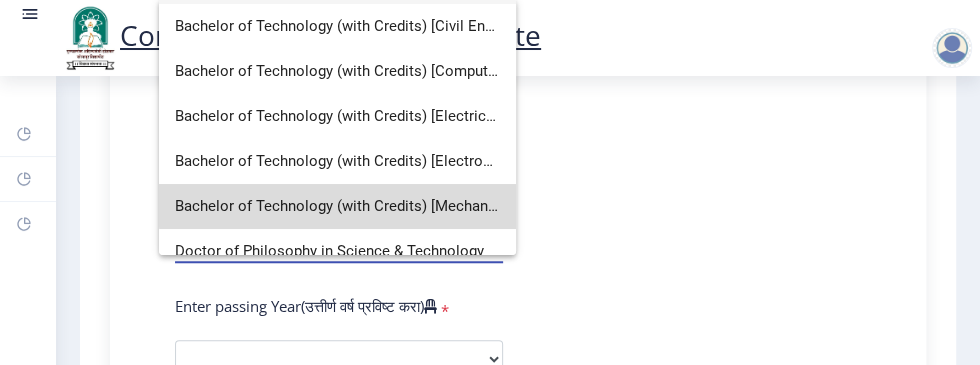 click on "Bachelor of Technology (with Credits) [Mechanical Engineering]" at bounding box center (337, 206) 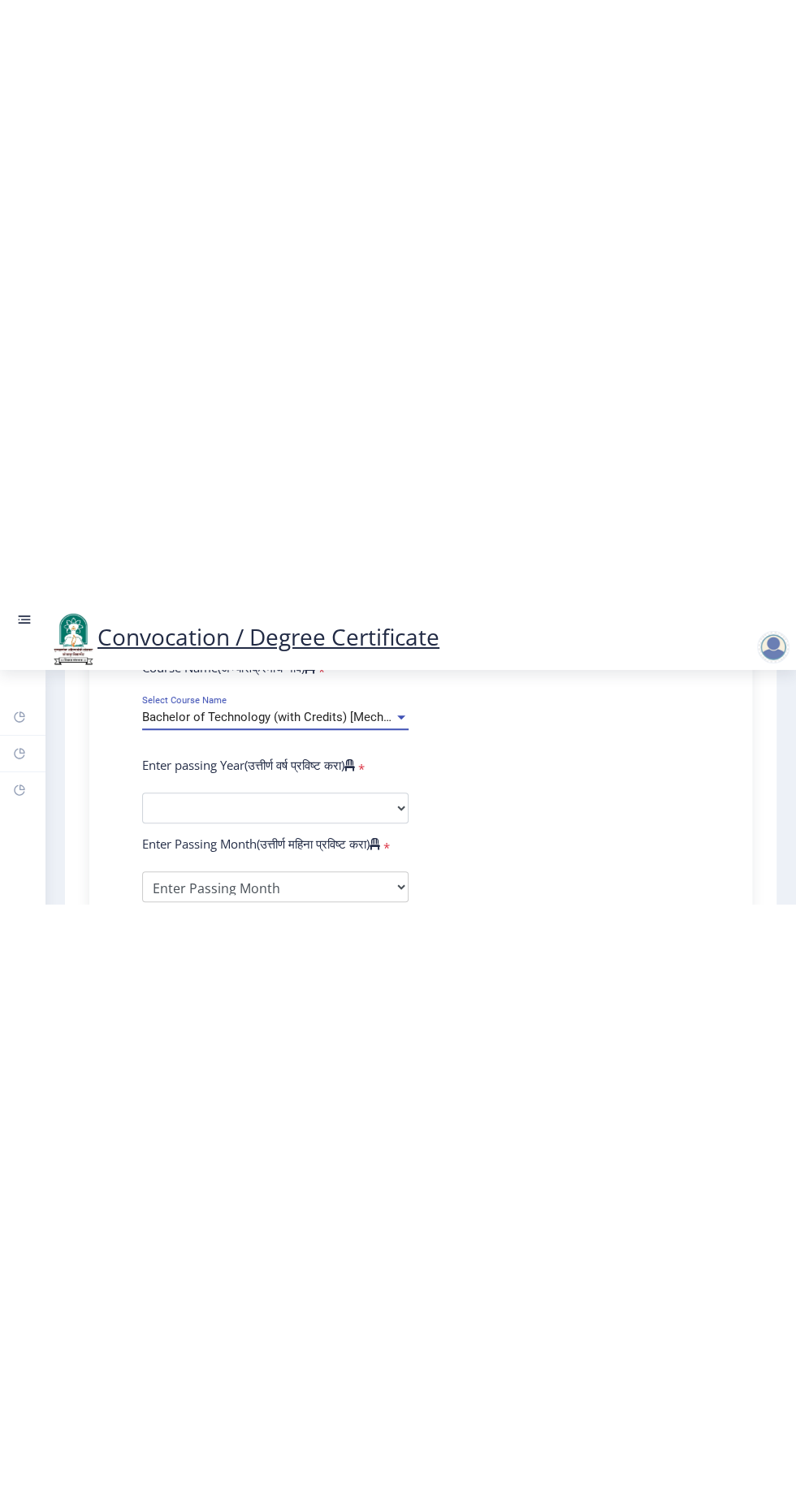 scroll, scrollTop: 672, scrollLeft: 0, axis: vertical 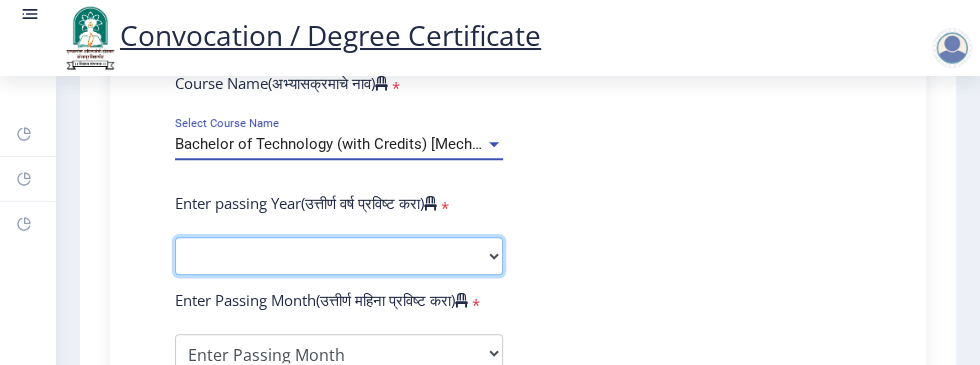 click on "2025   2024   2023   2022   2021   2020   2019   2018   2017   2016   2015   2014   2013   2012   2011   2010   2009   2008   2007   2006   2005   2004   2003   2002   2001   2000   1999   1998   1997   1996   1995   1994   1993   1992   1991   1990   1989   1988   1987   1986   1985   1984   1983   1982   1981   1980   1979   1978   1977   1976" 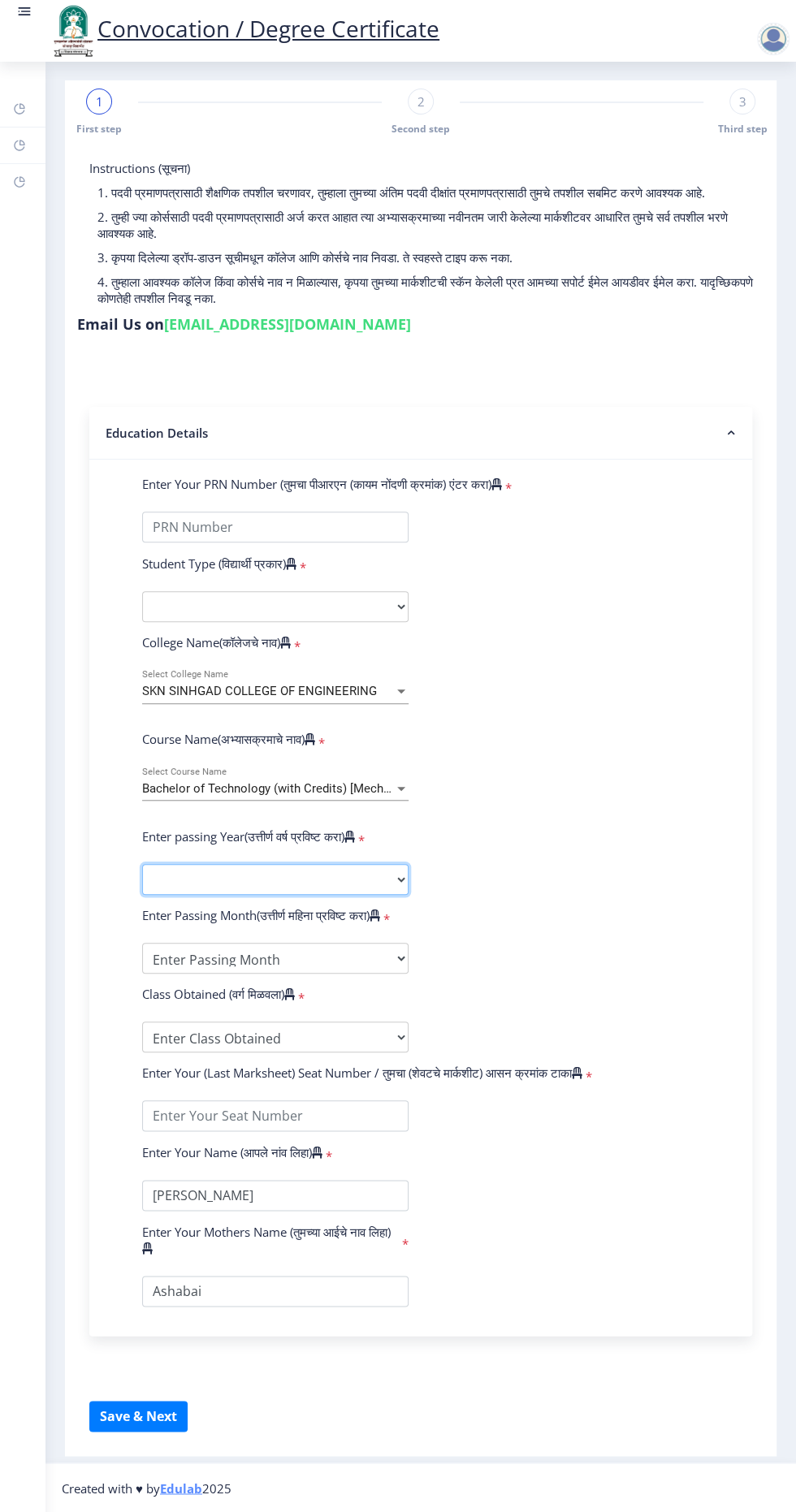 scroll, scrollTop: 0, scrollLeft: 0, axis: both 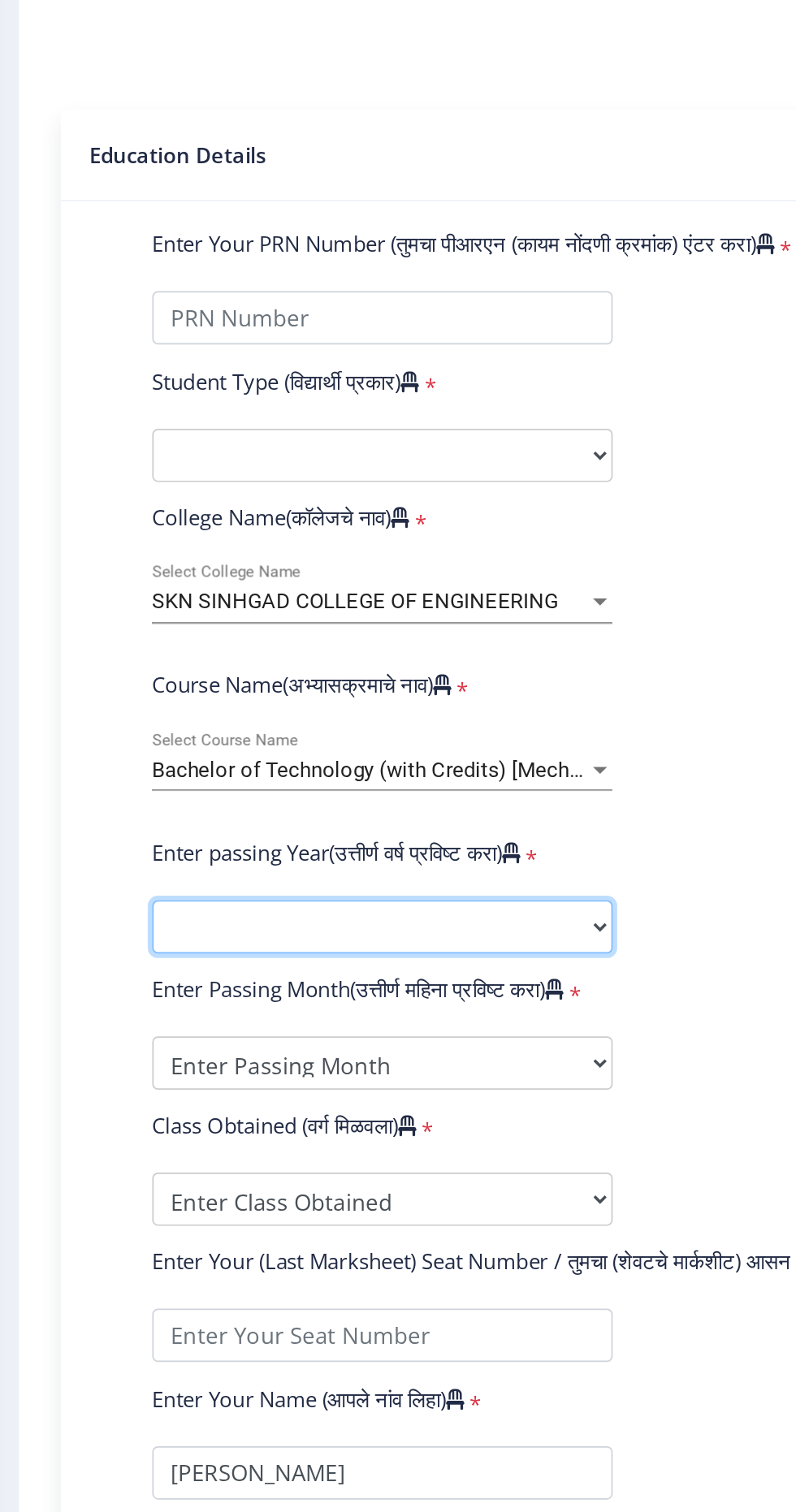 click on "2025   2024   2023   2022   2021   2020   2019   2018   2017   2016   2015   2014   2013   2012   2011   2010   2009   2008   2007   2006   2005   2004   2003   2002   2001   2000   1999   1998   1997   1996   1995   1994   1993   1992   1991   1990   1989   1988   1987   1986   1985   1984   1983   1982   1981   1980   1979   1978   1977   1976" 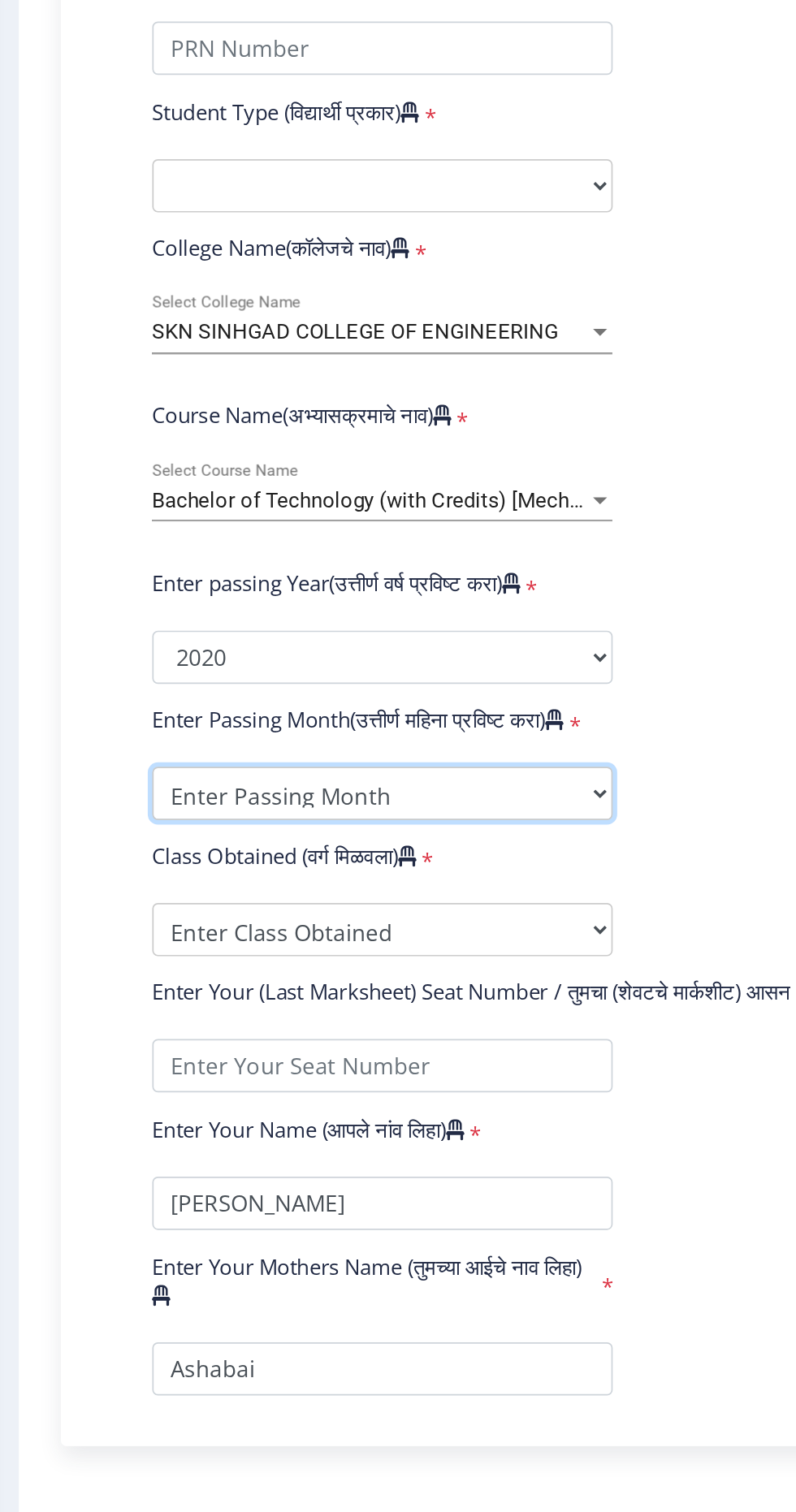 click on "Enter Passing Month March April May October November December" at bounding box center [275, 959] 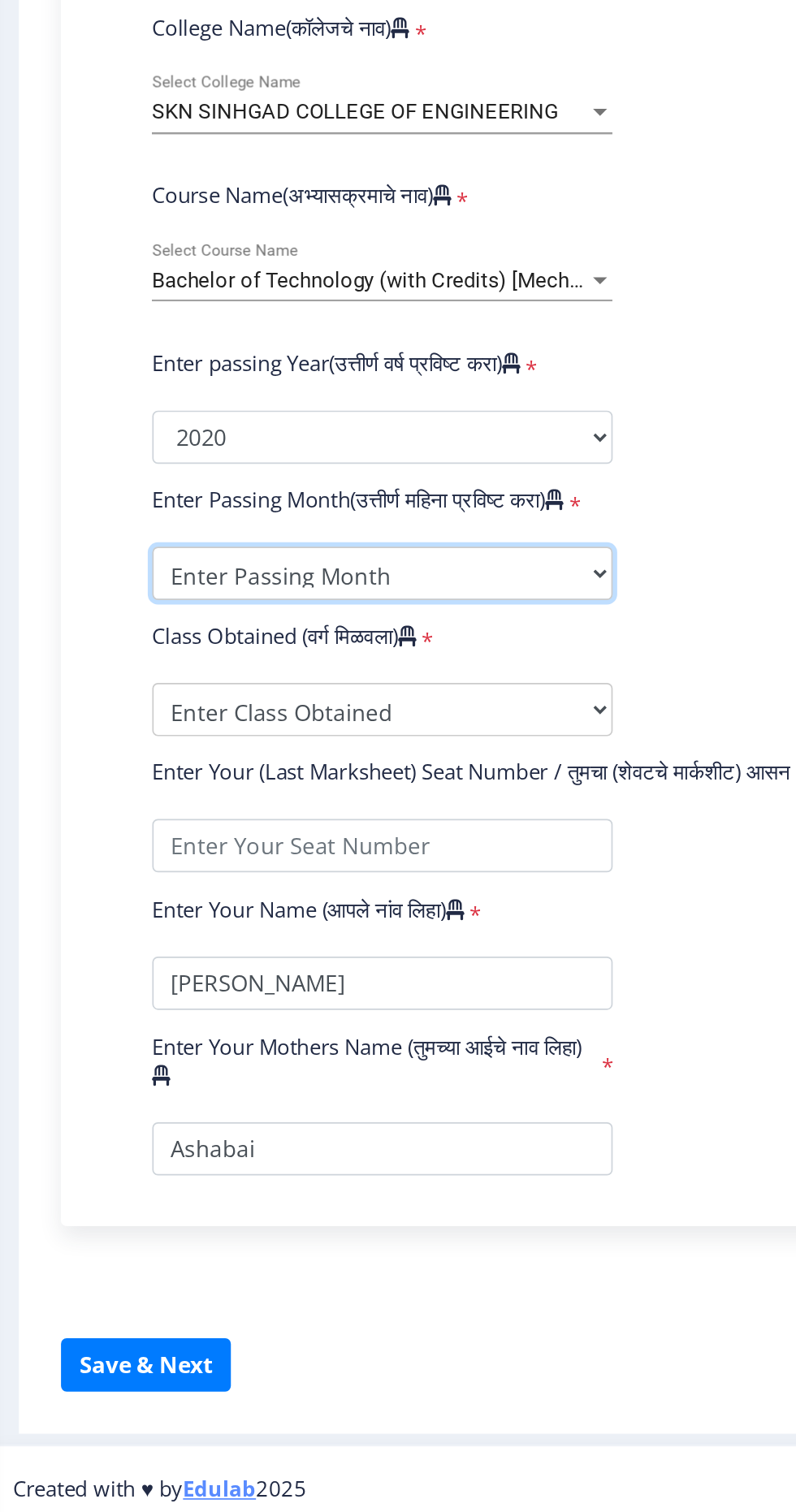 click on "Enter Passing Month March April May October November December" at bounding box center (275, 959) 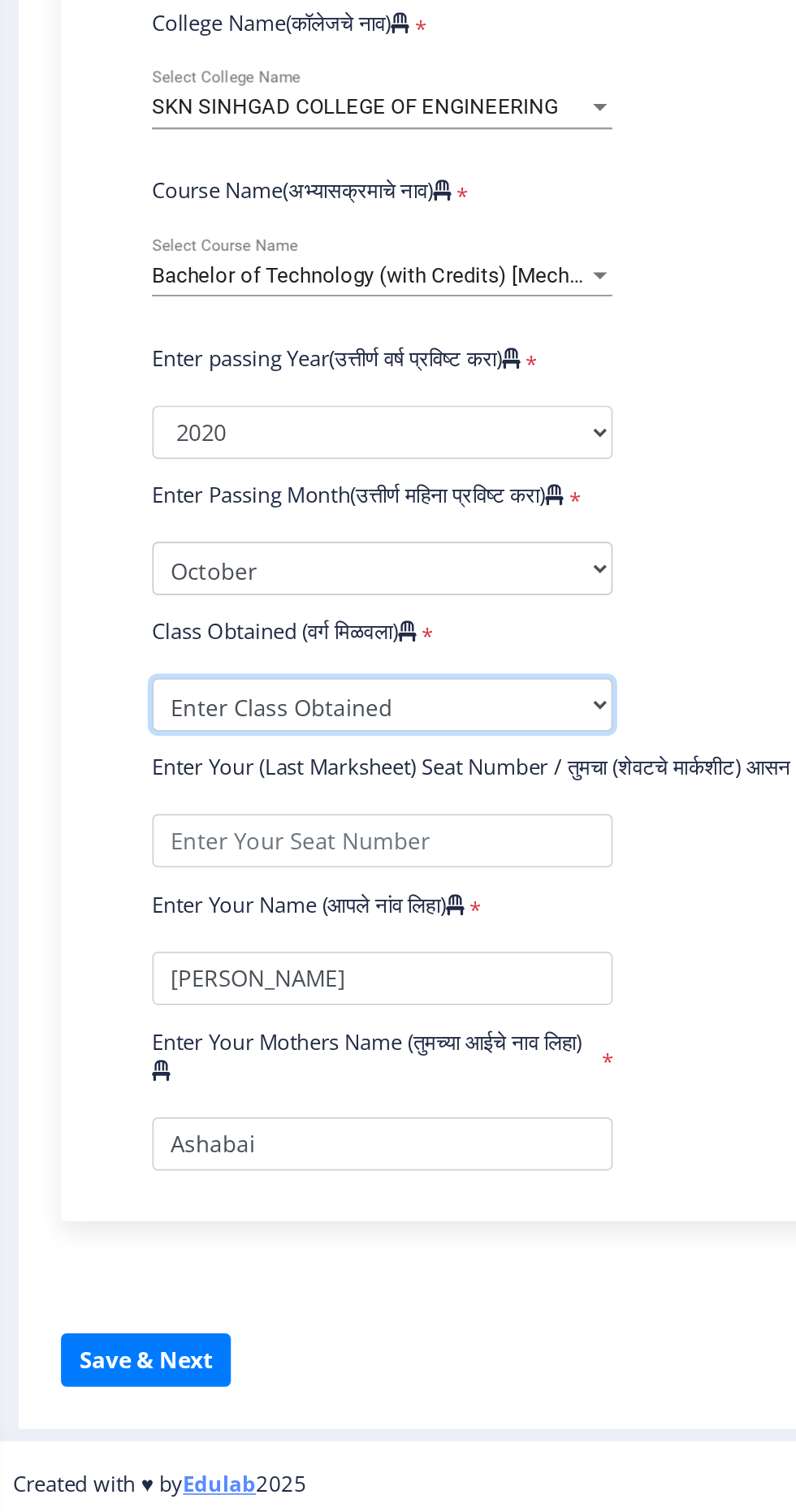 click on "Enter Class Obtained FIRST CLASS WITH DISTINCTION FIRST CLASS HIGHER SECOND CLASS SECOND CLASS PASS CLASS Grade O Grade A+ Grade A Grade B+ Grade B Grade C+ Grade C Grade D Grade E" at bounding box center (275, 1038) 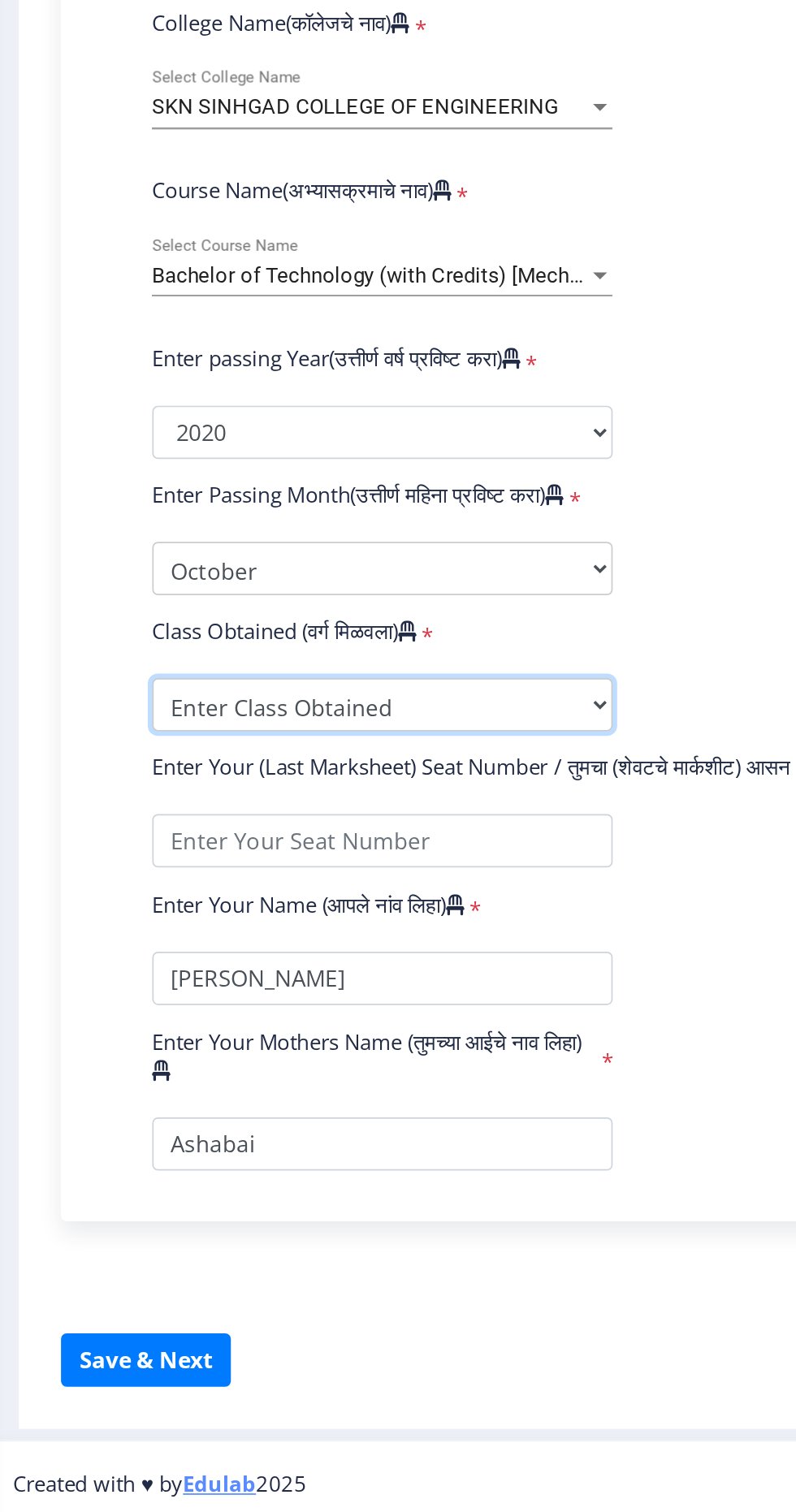 select on "Grade B+" 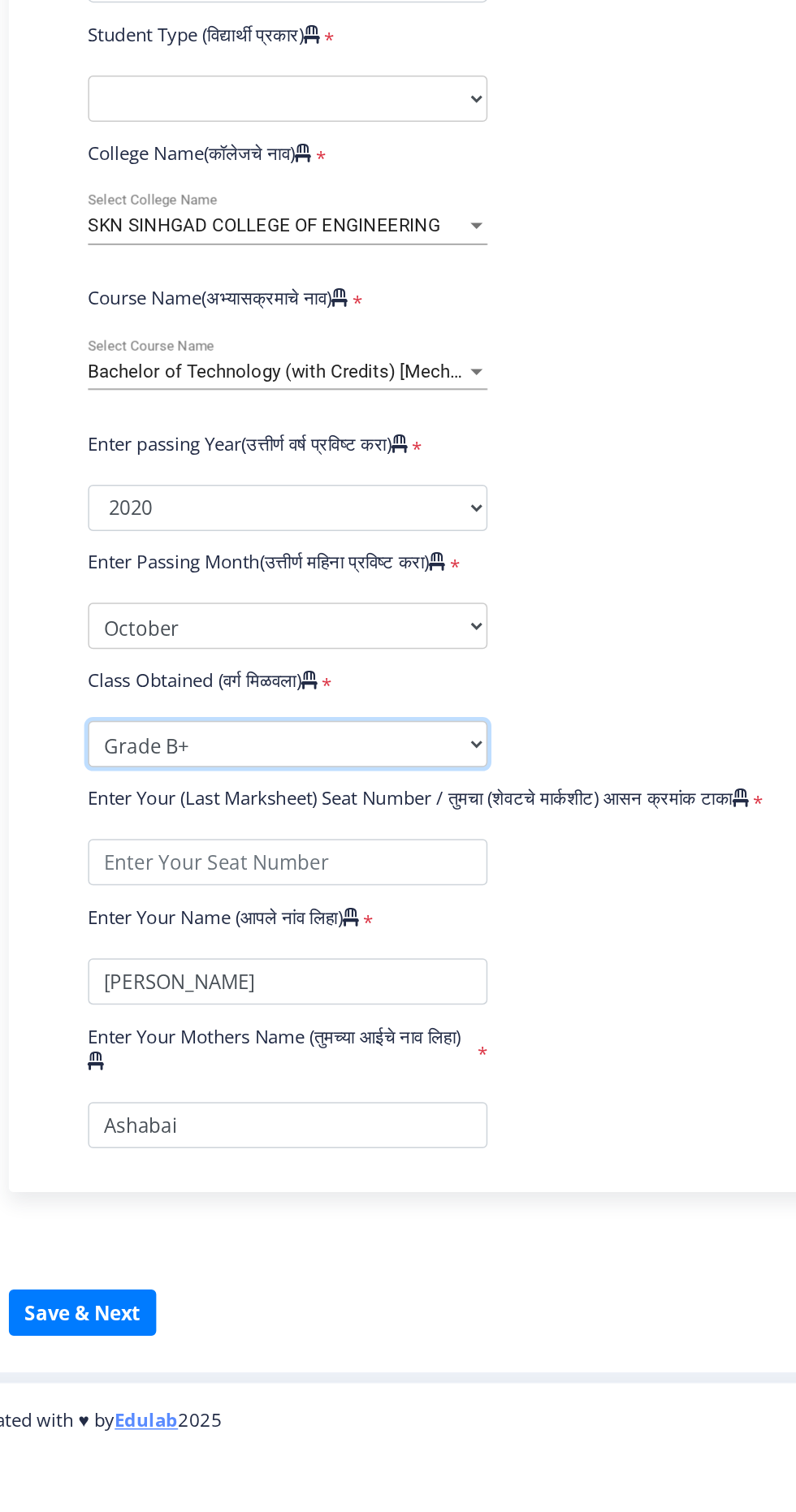 scroll, scrollTop: 0, scrollLeft: 0, axis: both 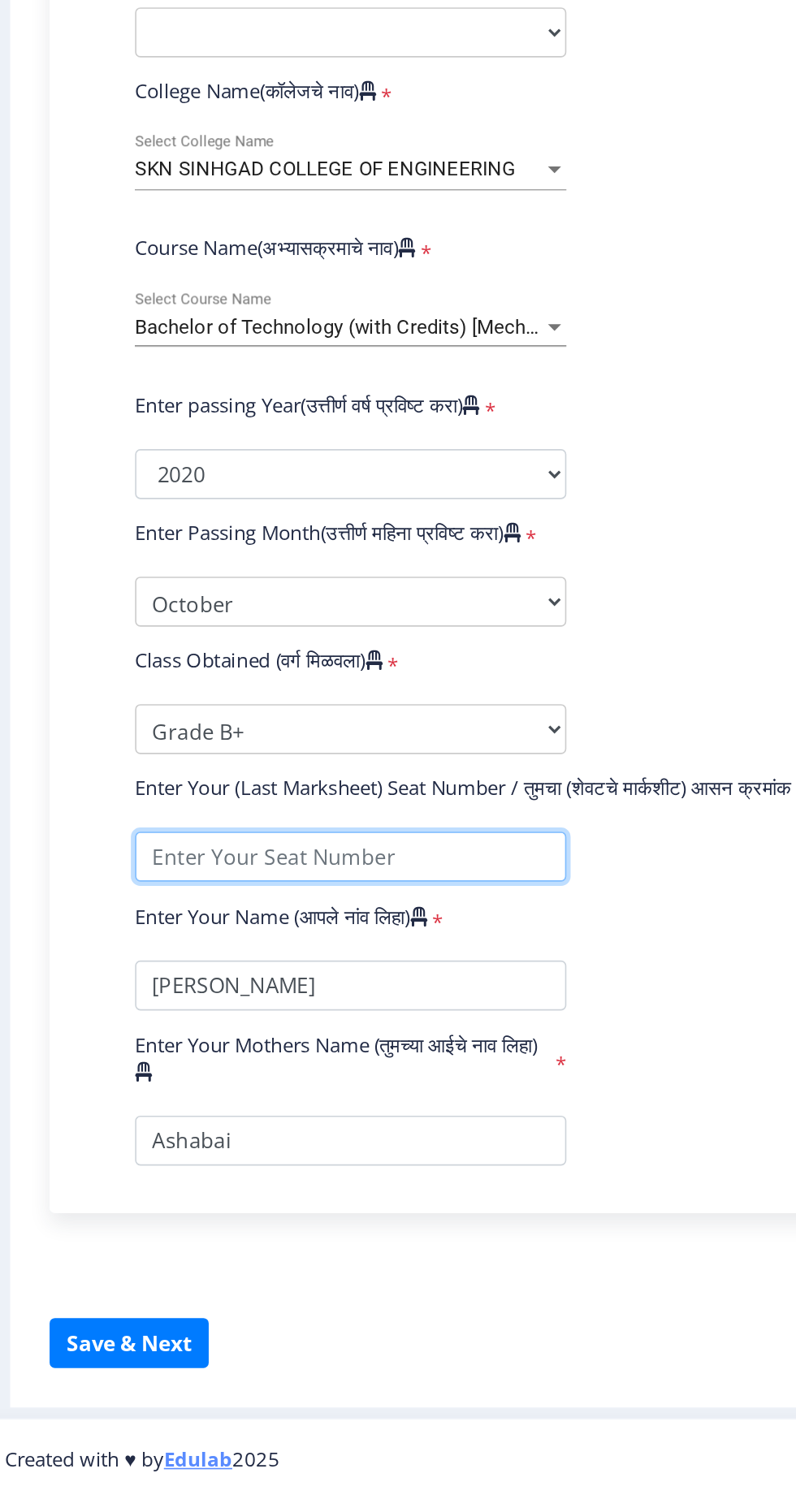 click at bounding box center (275, 1117) 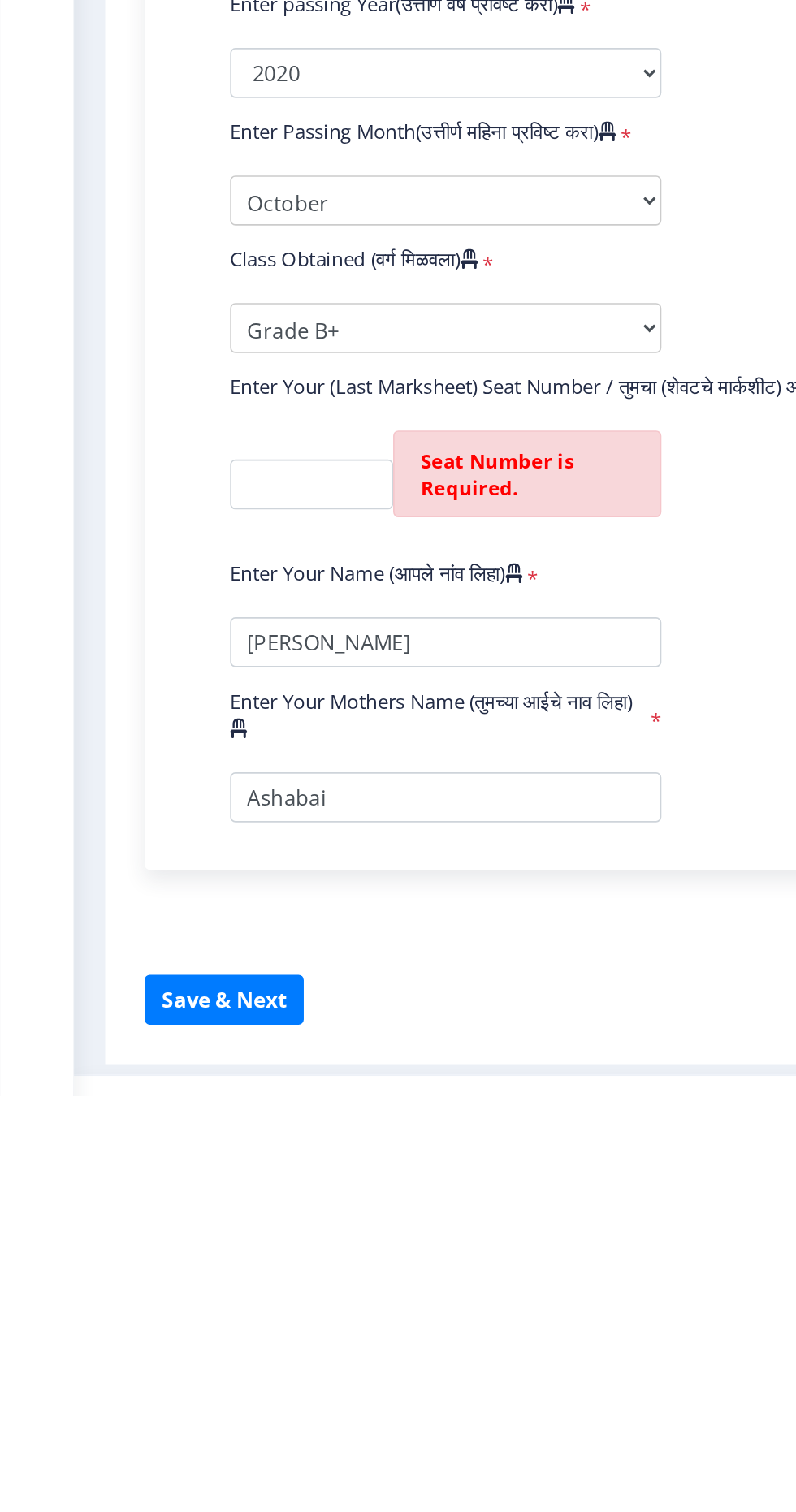 scroll, scrollTop: 28, scrollLeft: 0, axis: vertical 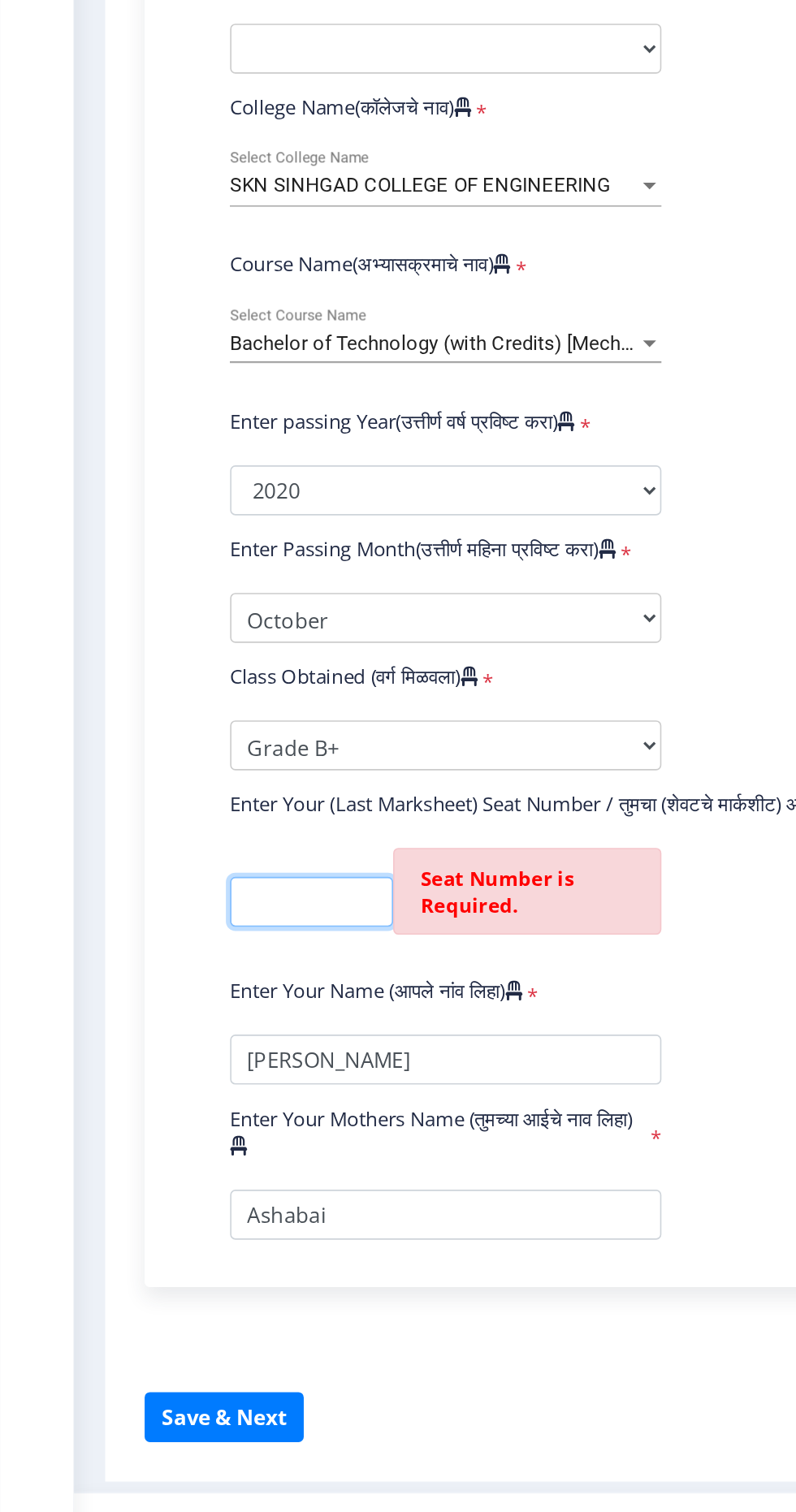 click at bounding box center [193, 1134] 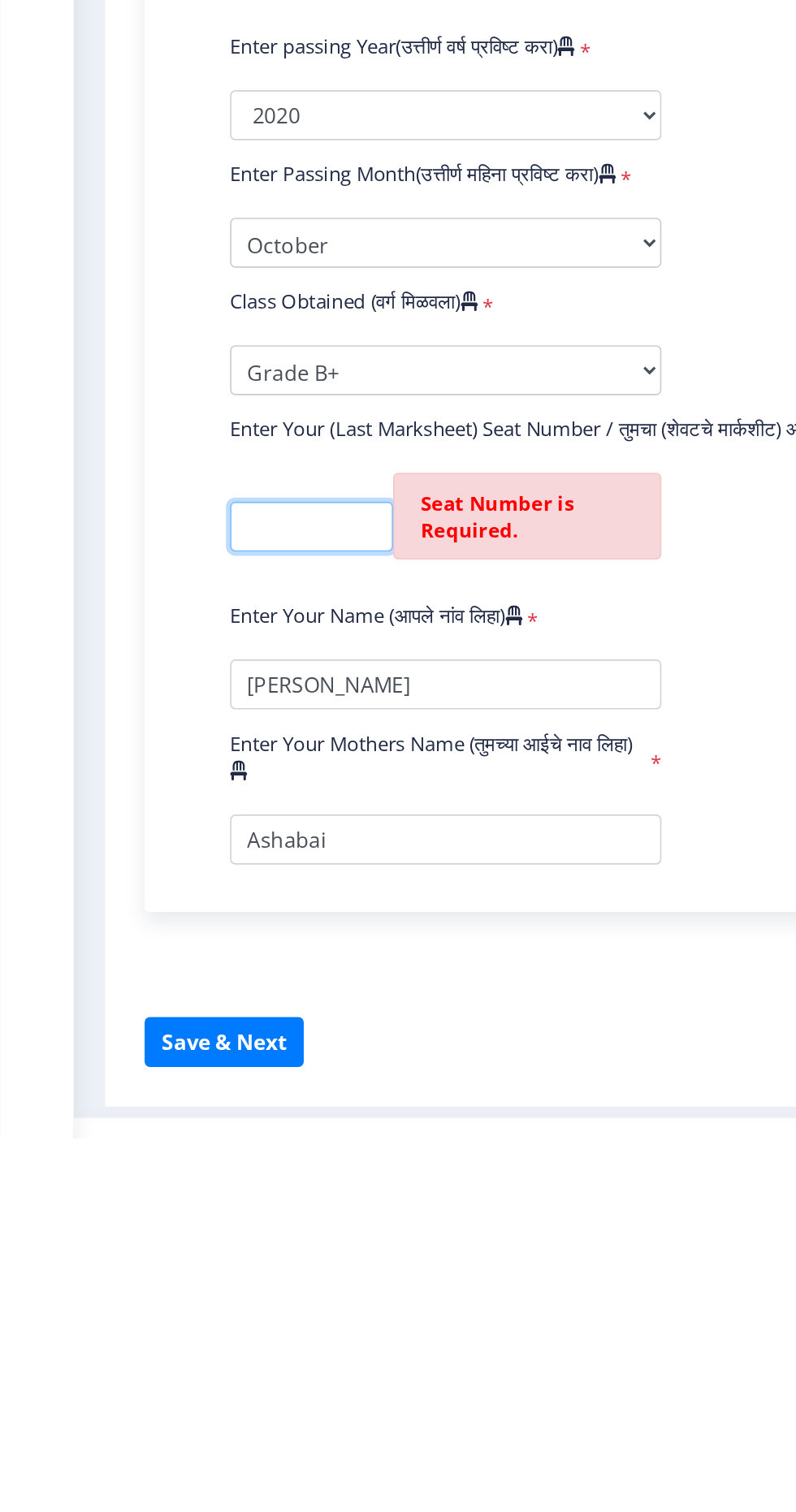 scroll, scrollTop: 28, scrollLeft: 0, axis: vertical 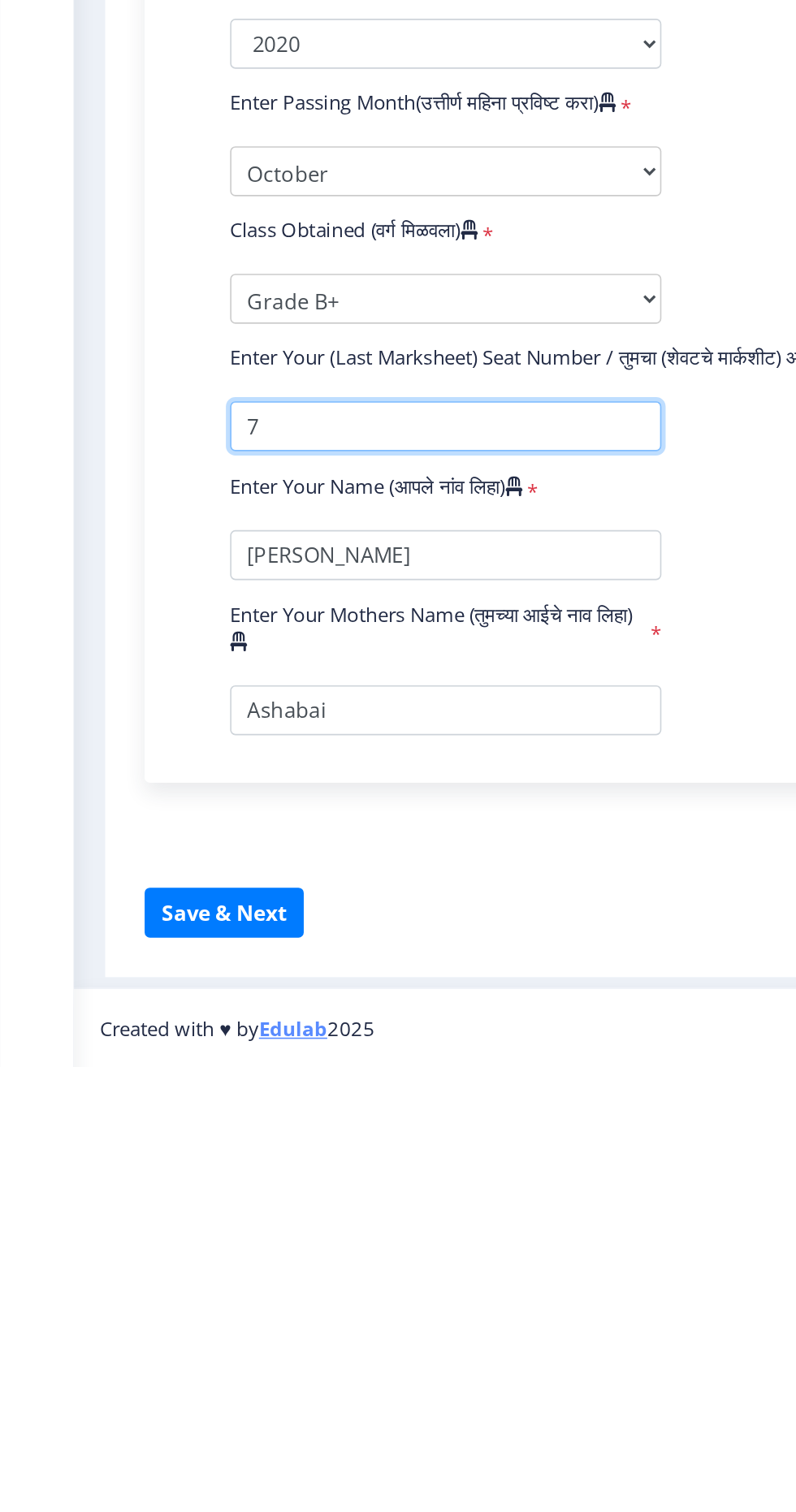 click at bounding box center [275, 1117] 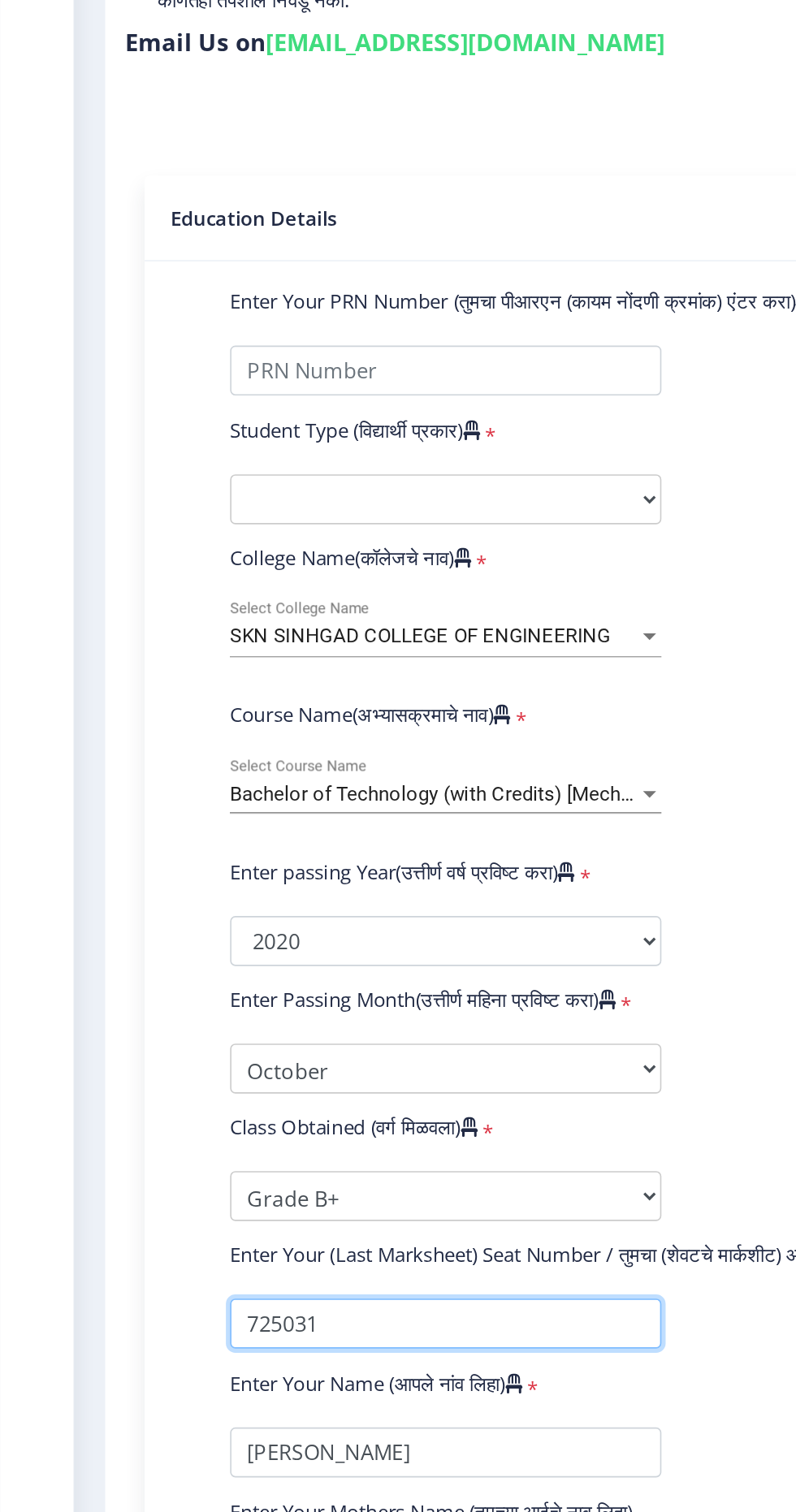 scroll, scrollTop: 28, scrollLeft: 0, axis: vertical 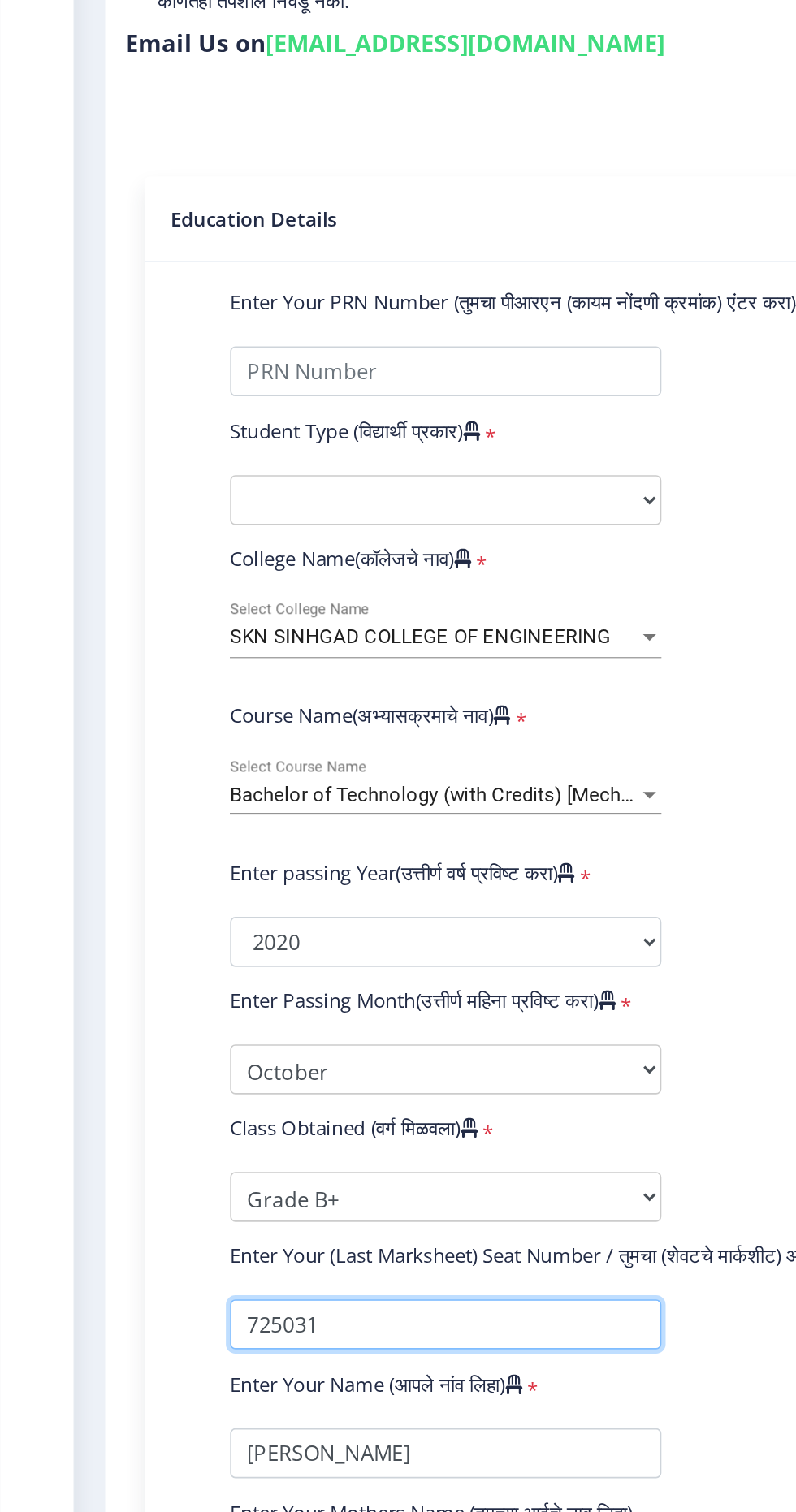 type on "725031" 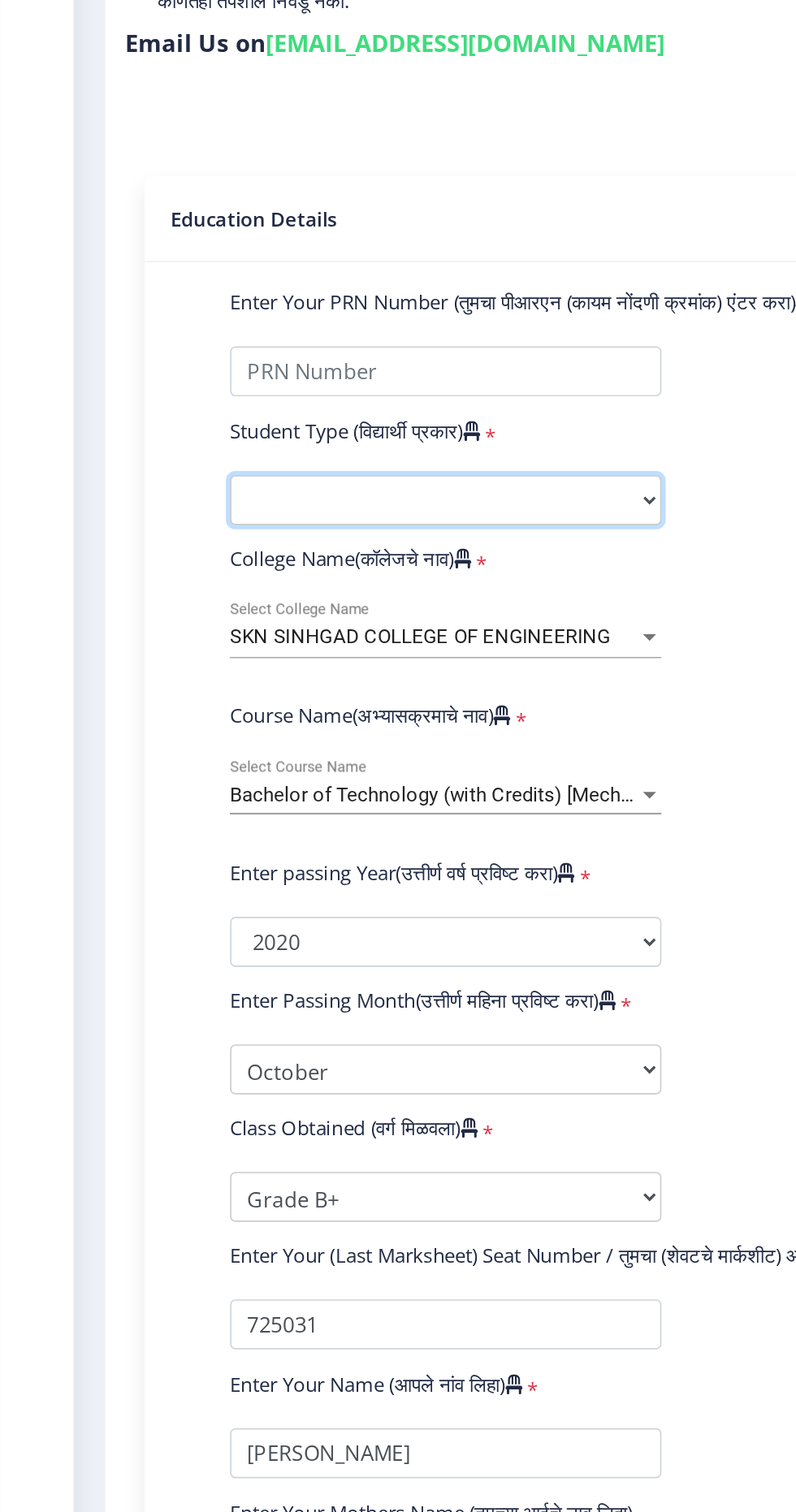 click on "Select Student Type Regular External" at bounding box center [275, 607] 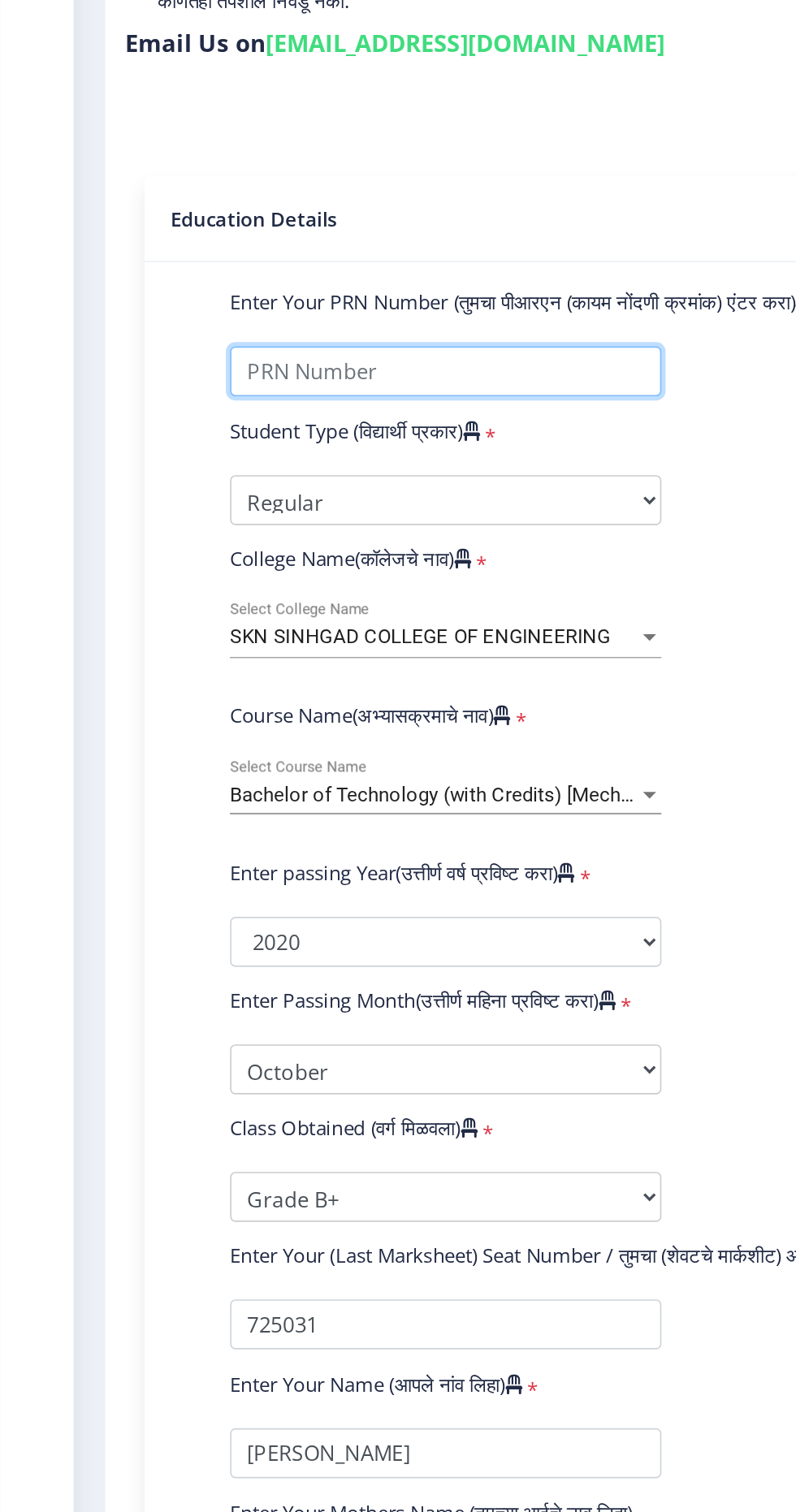 click on "Enter Your PRN Number (तुमचा पीआरएन (कायम नोंदणी क्रमांक) एंटर करा)" at bounding box center [275, 528] 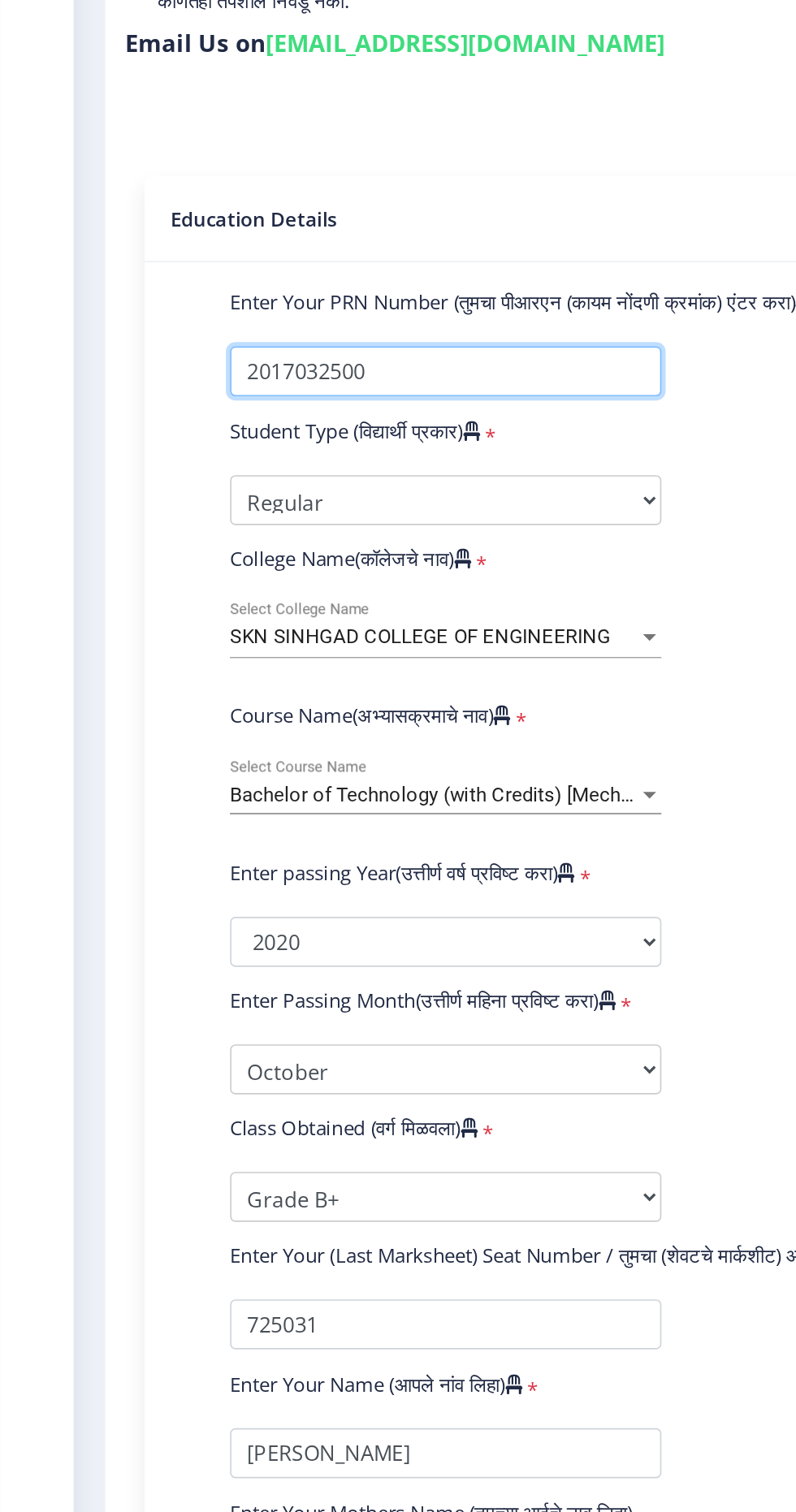 click on "Enter Your PRN Number (तुमचा पीआरएन (कायम नोंदणी क्रमांक) एंटर करा)" at bounding box center (275, 528) 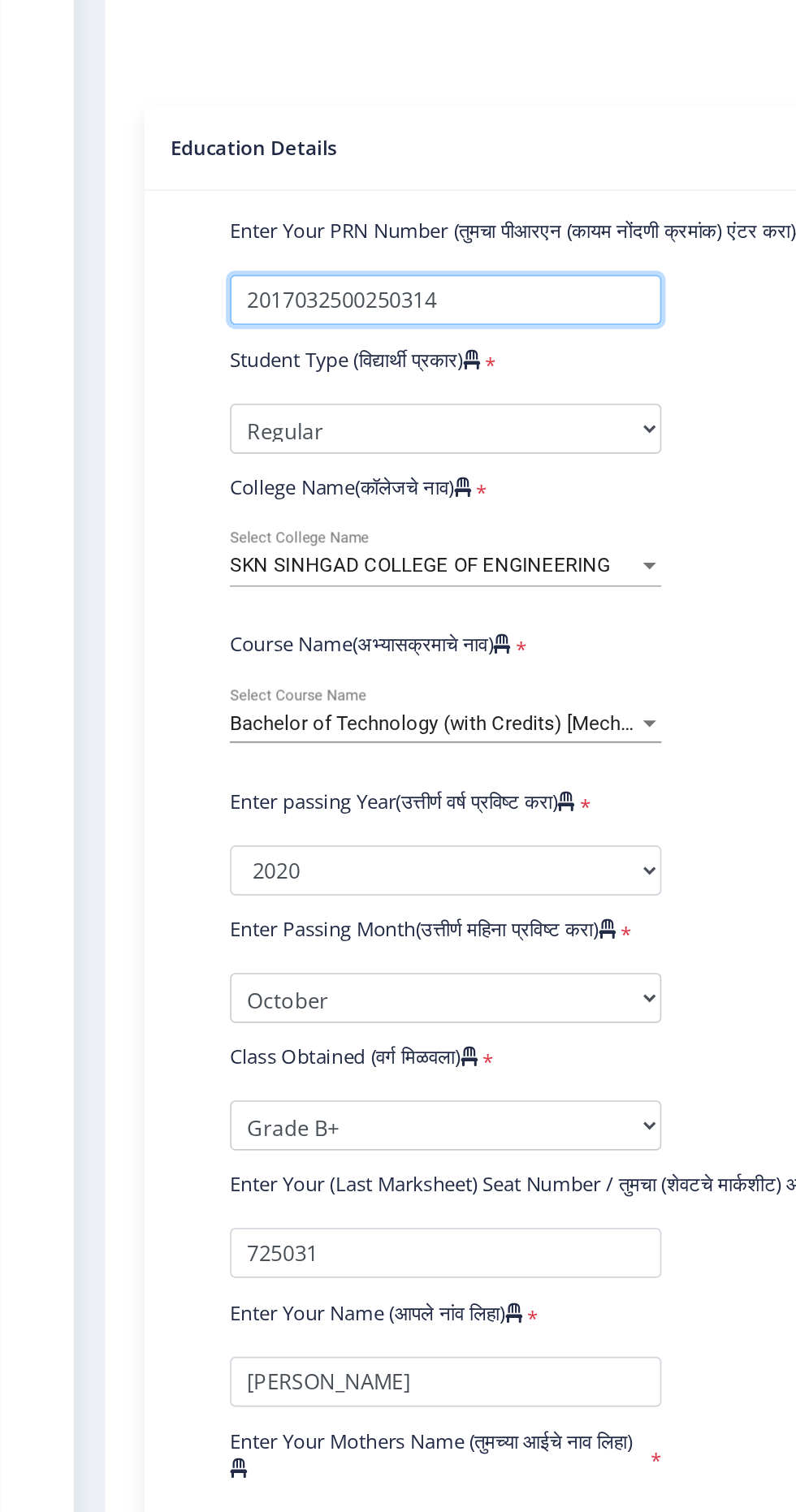 scroll, scrollTop: 28, scrollLeft: 0, axis: vertical 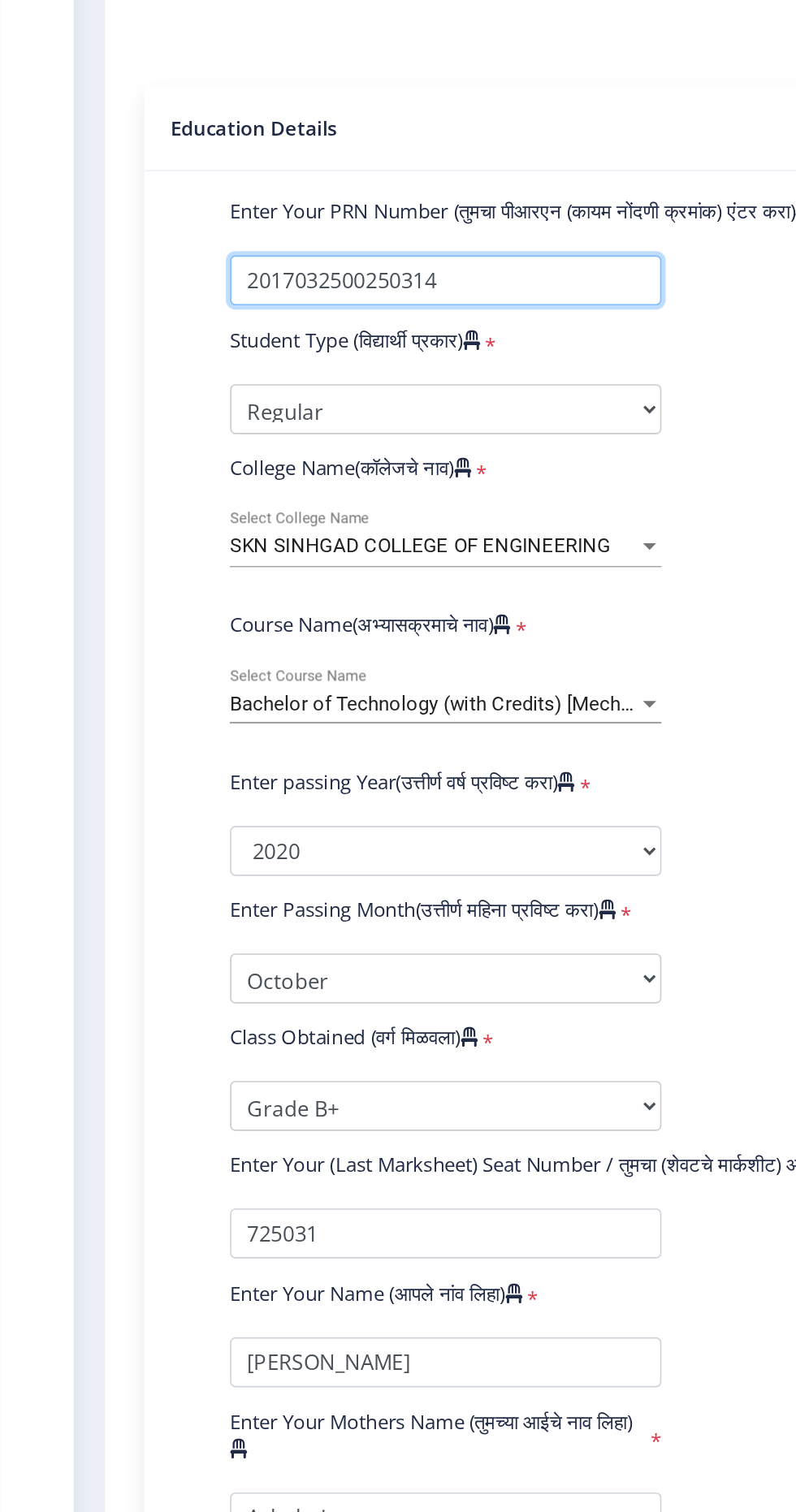 type on "2017032500250314" 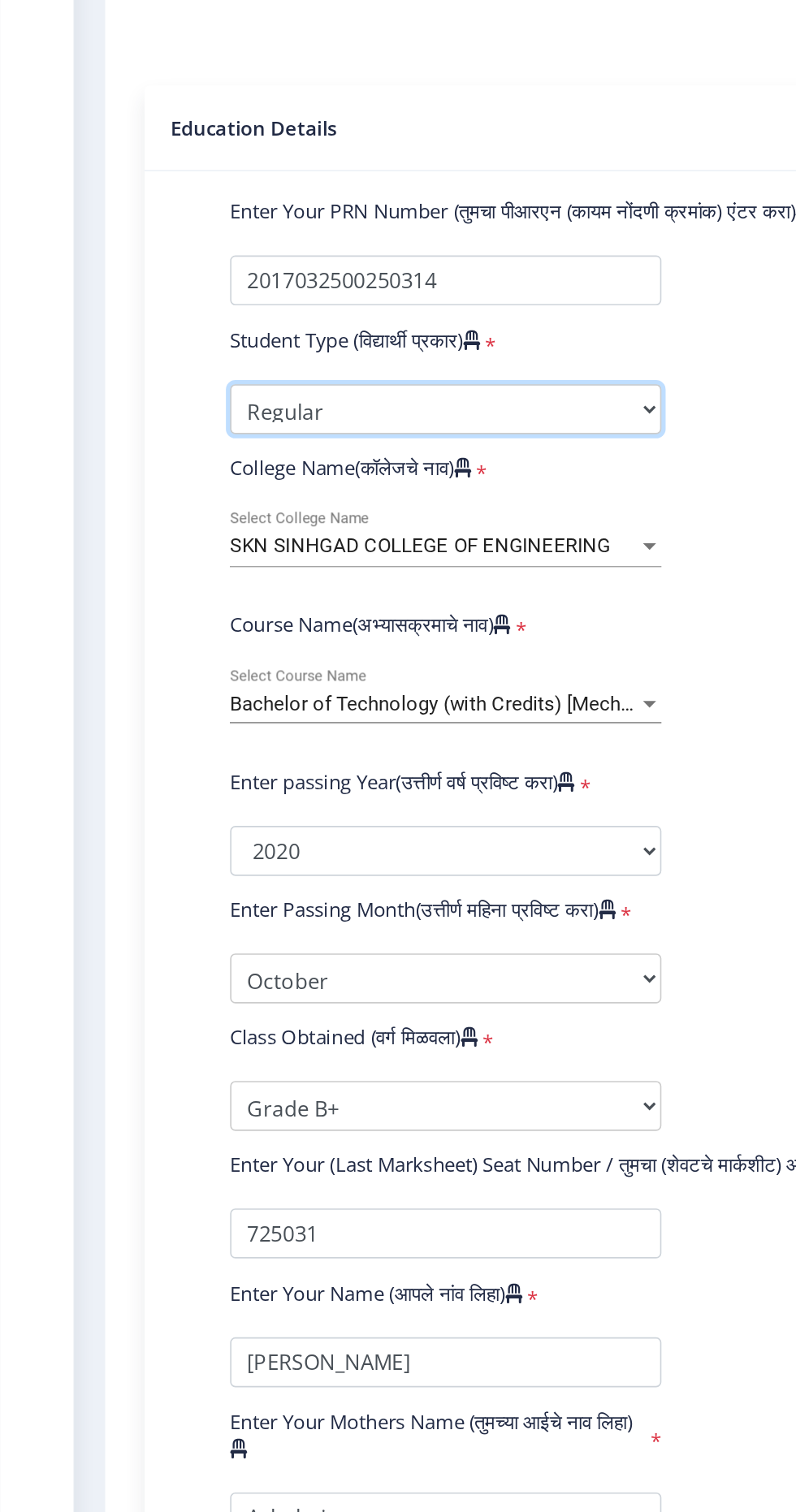 click on "Select Student Type Regular External" at bounding box center [275, 607] 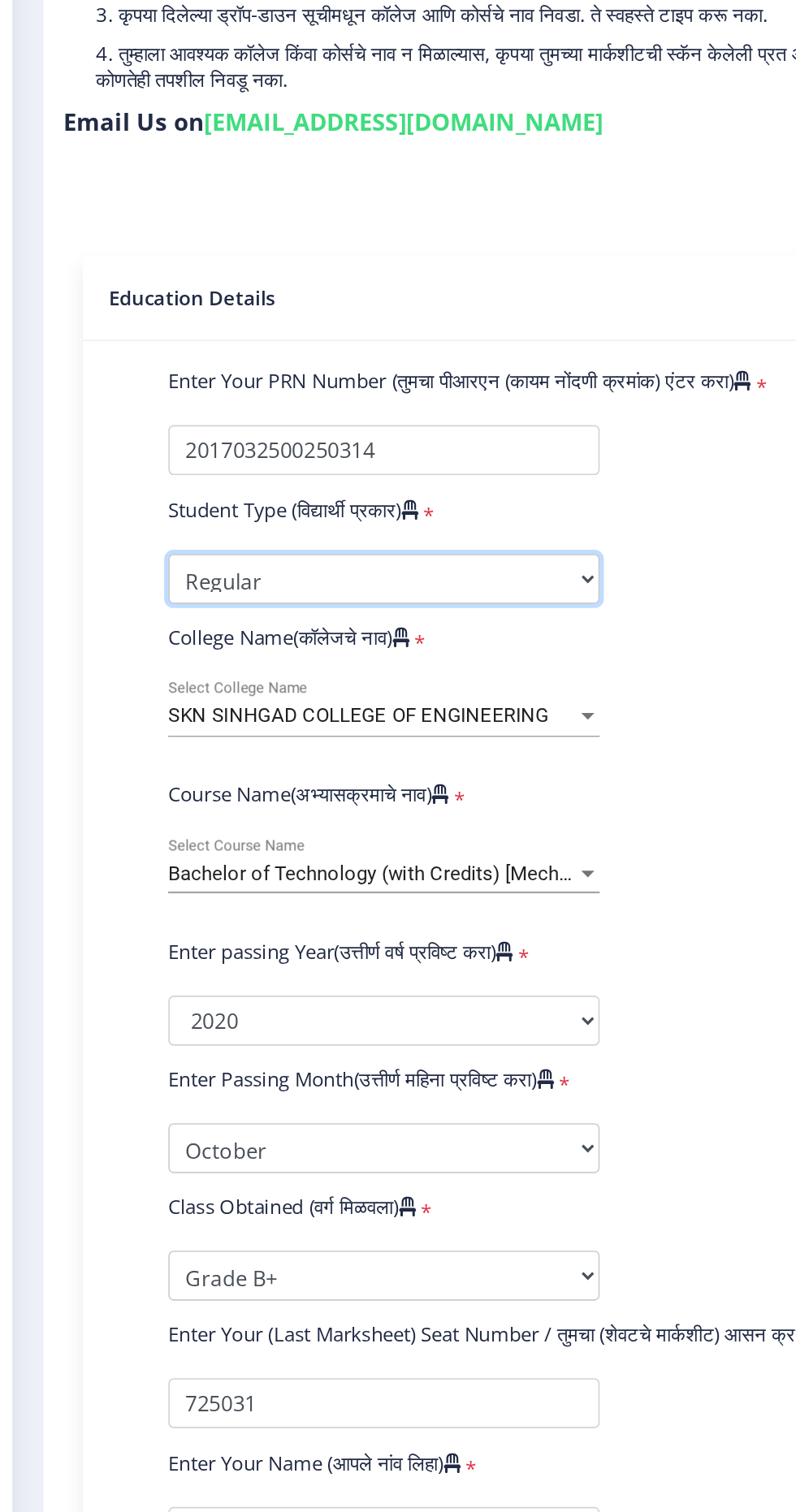 scroll, scrollTop: 0, scrollLeft: 0, axis: both 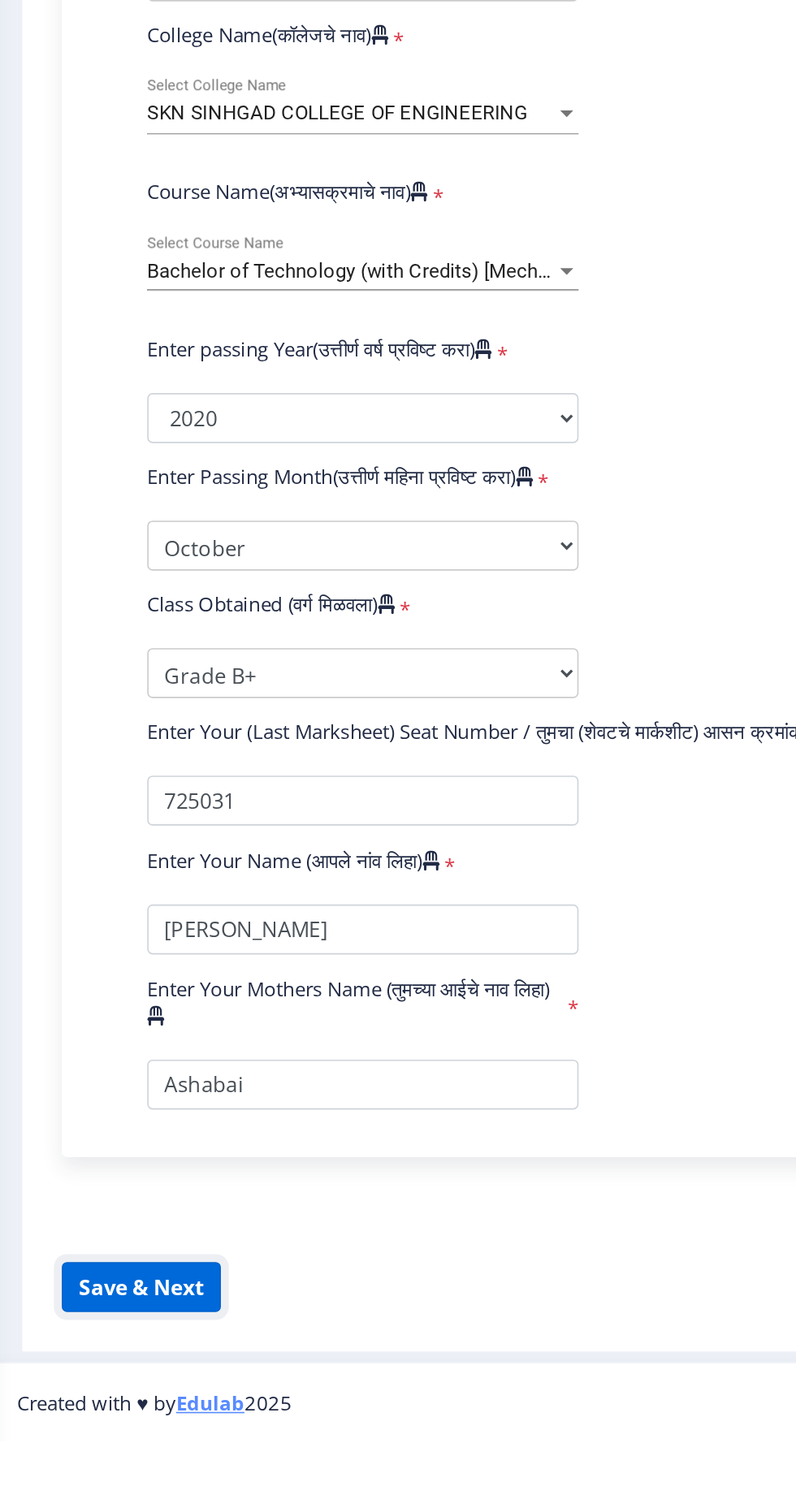 click on "Save & Next" 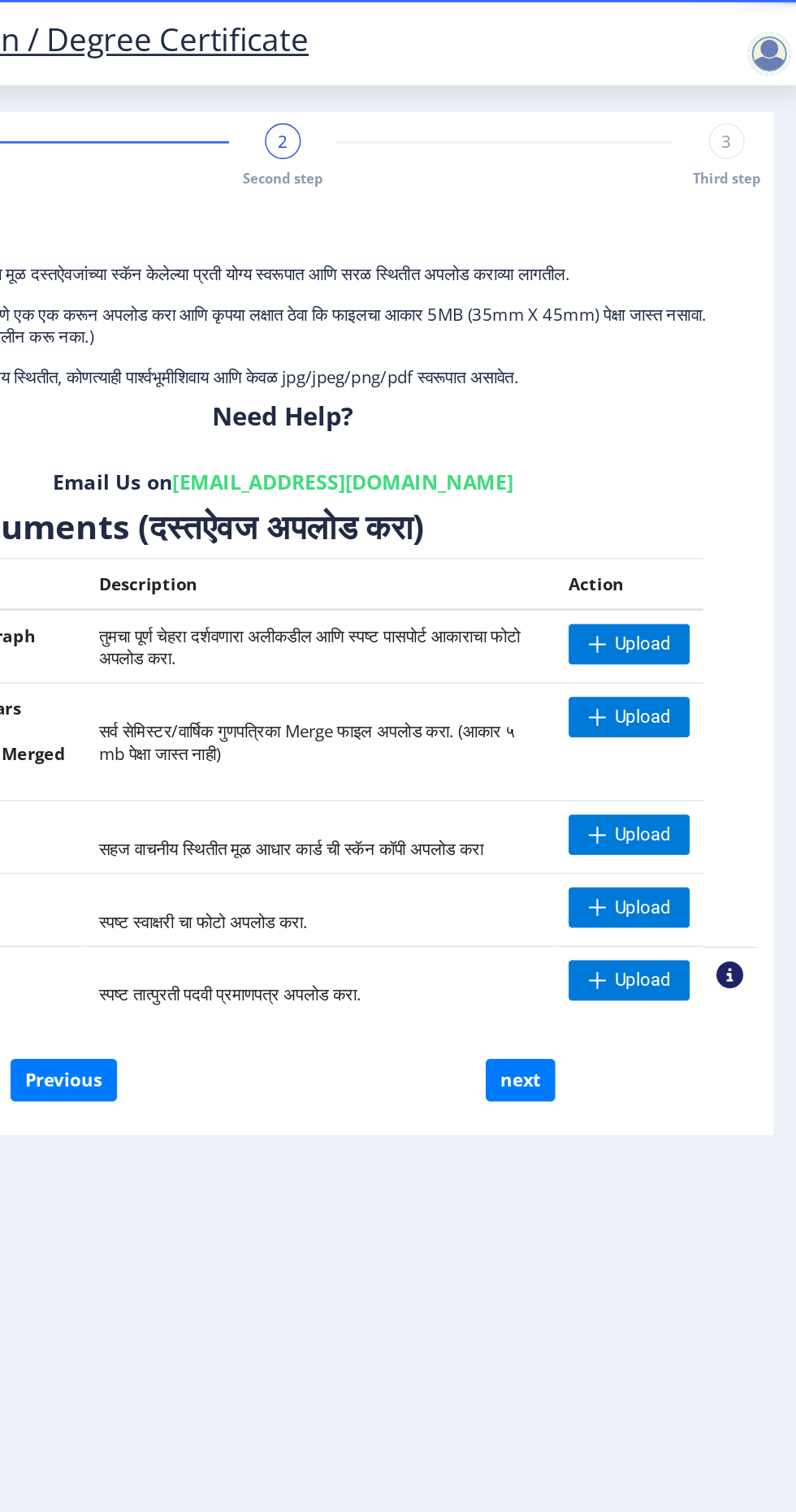 scroll, scrollTop: 44, scrollLeft: 0, axis: vertical 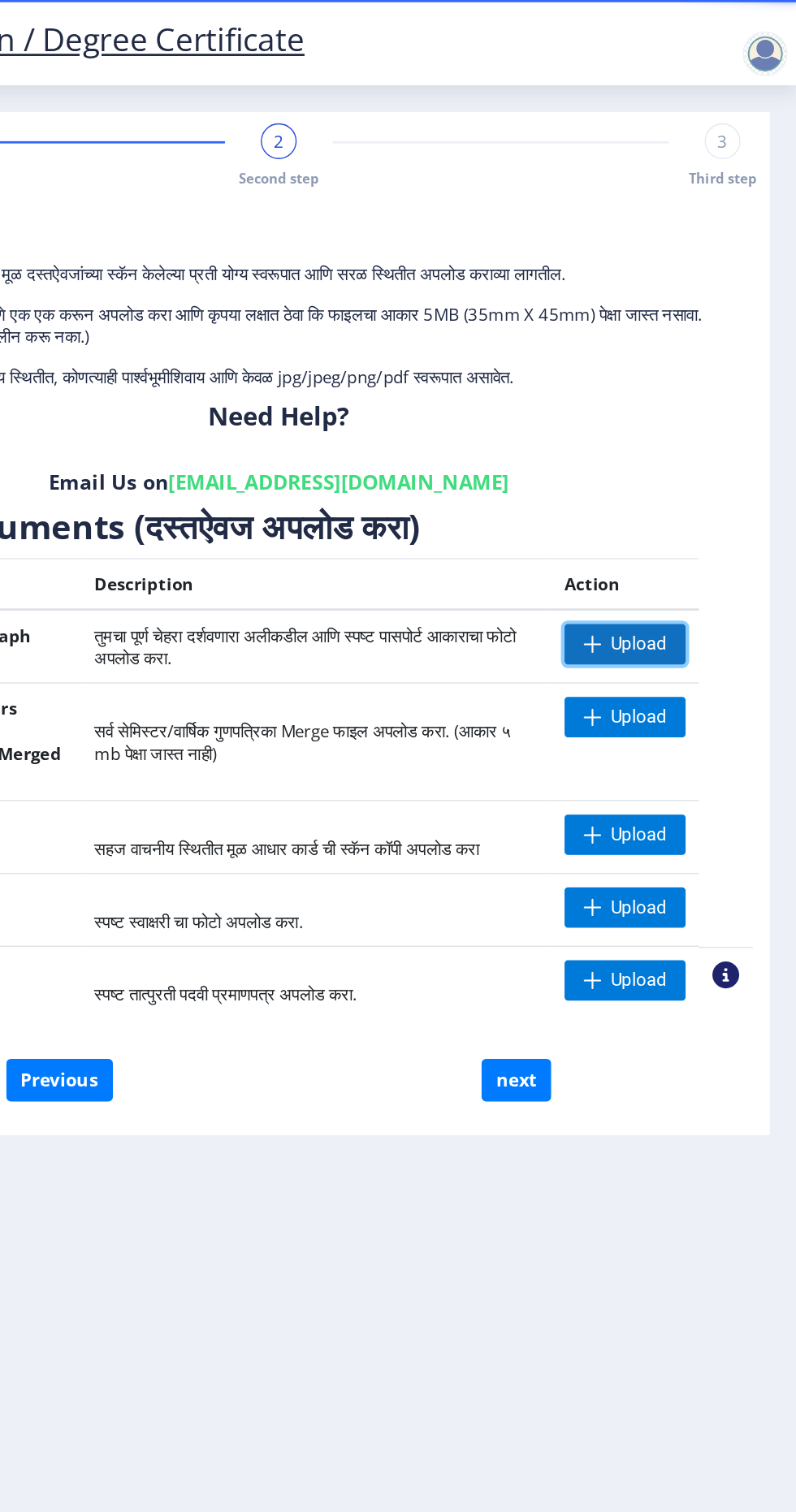 click on "Upload" 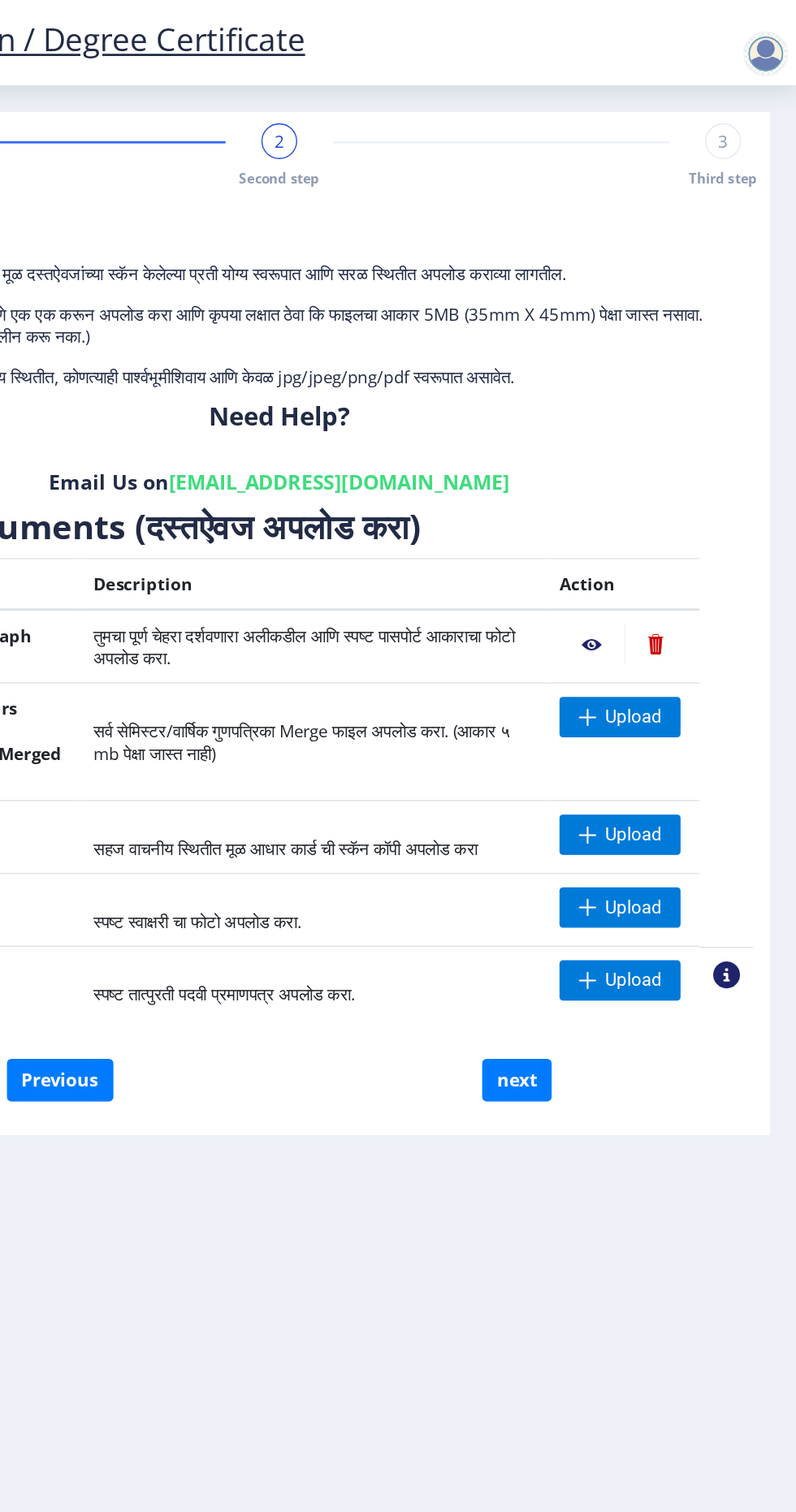 scroll, scrollTop: 44, scrollLeft: 0, axis: vertical 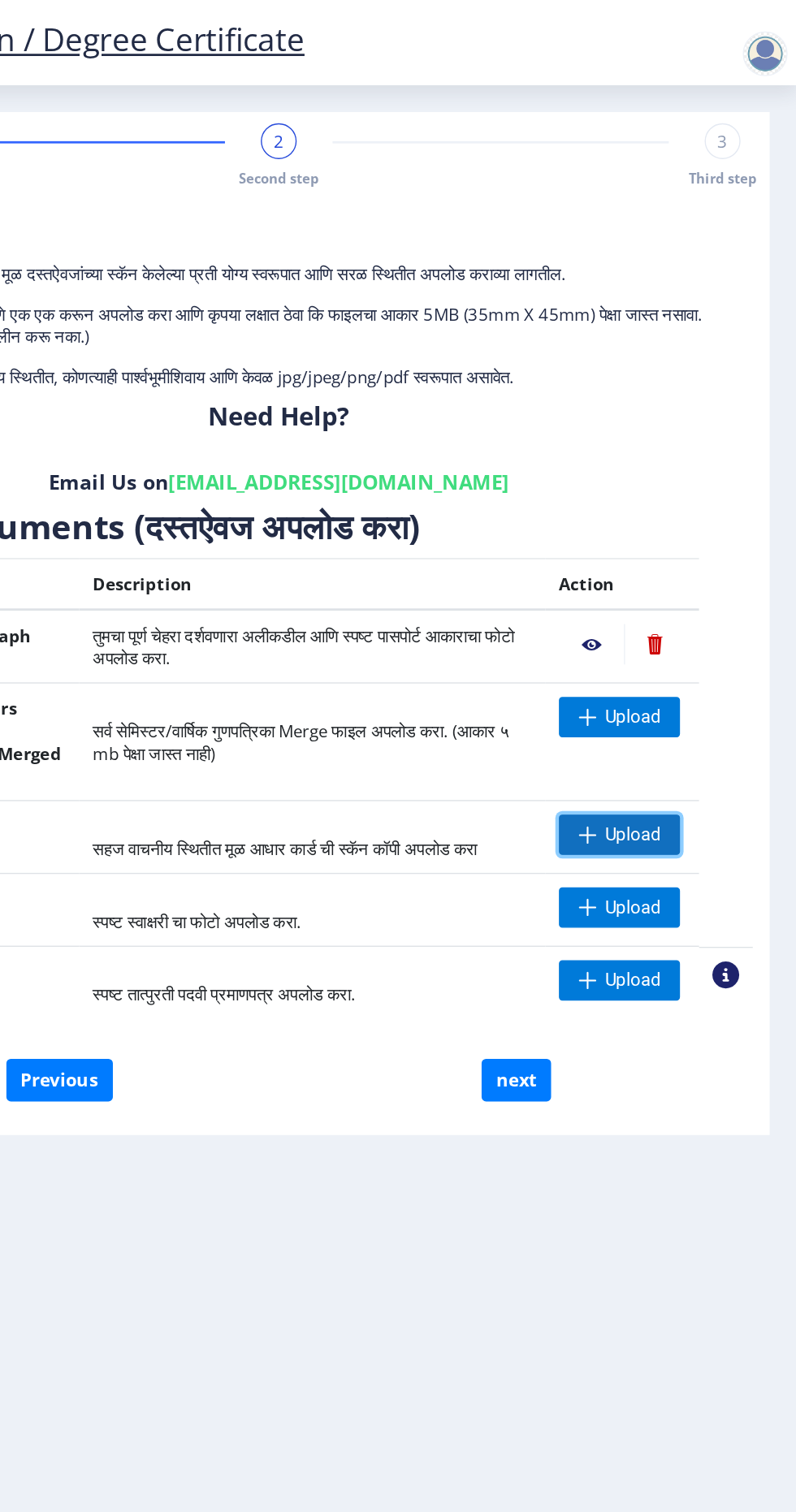 click on "Upload" 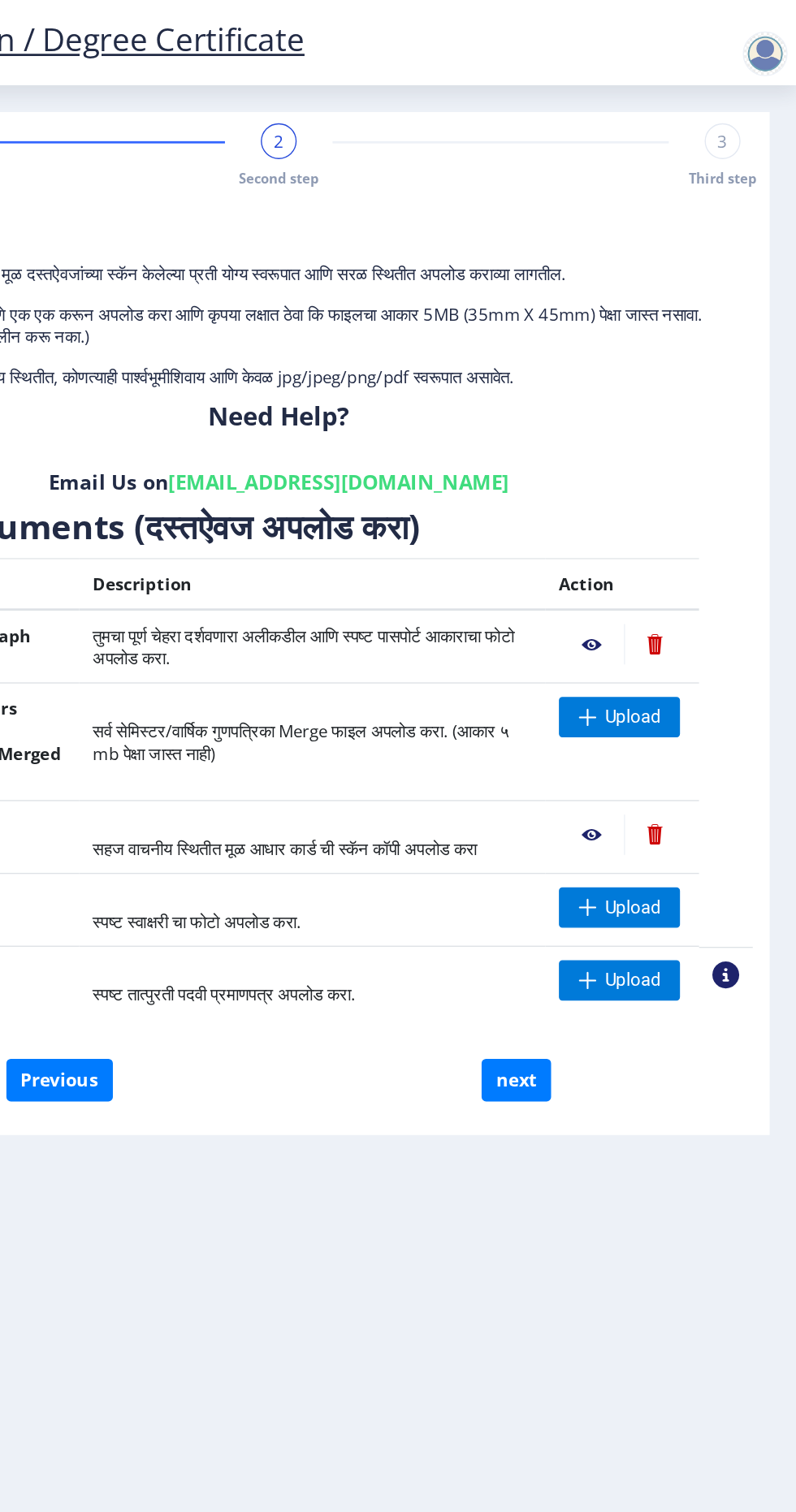 scroll, scrollTop: 44, scrollLeft: 0, axis: vertical 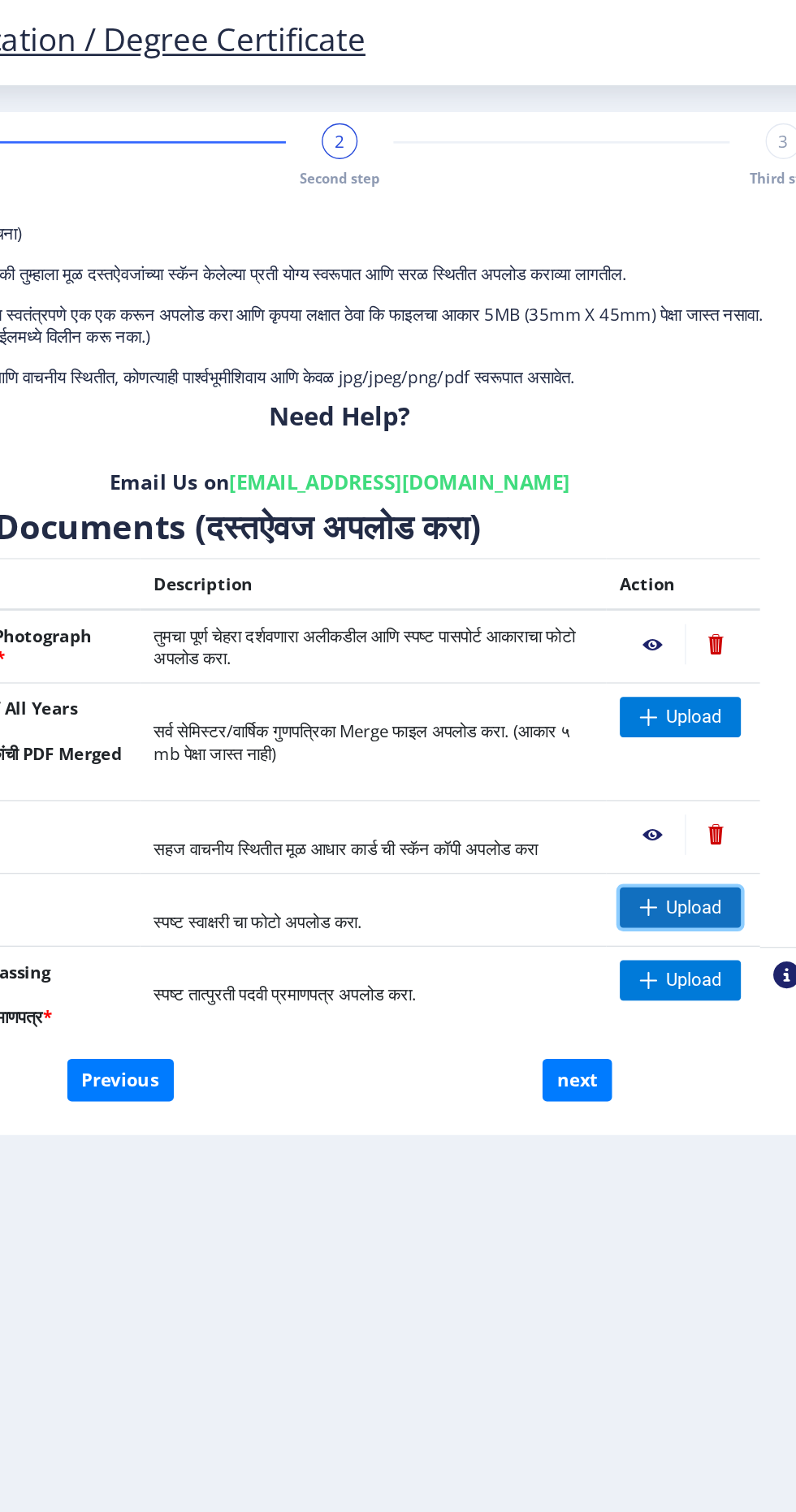 click on "Upload" 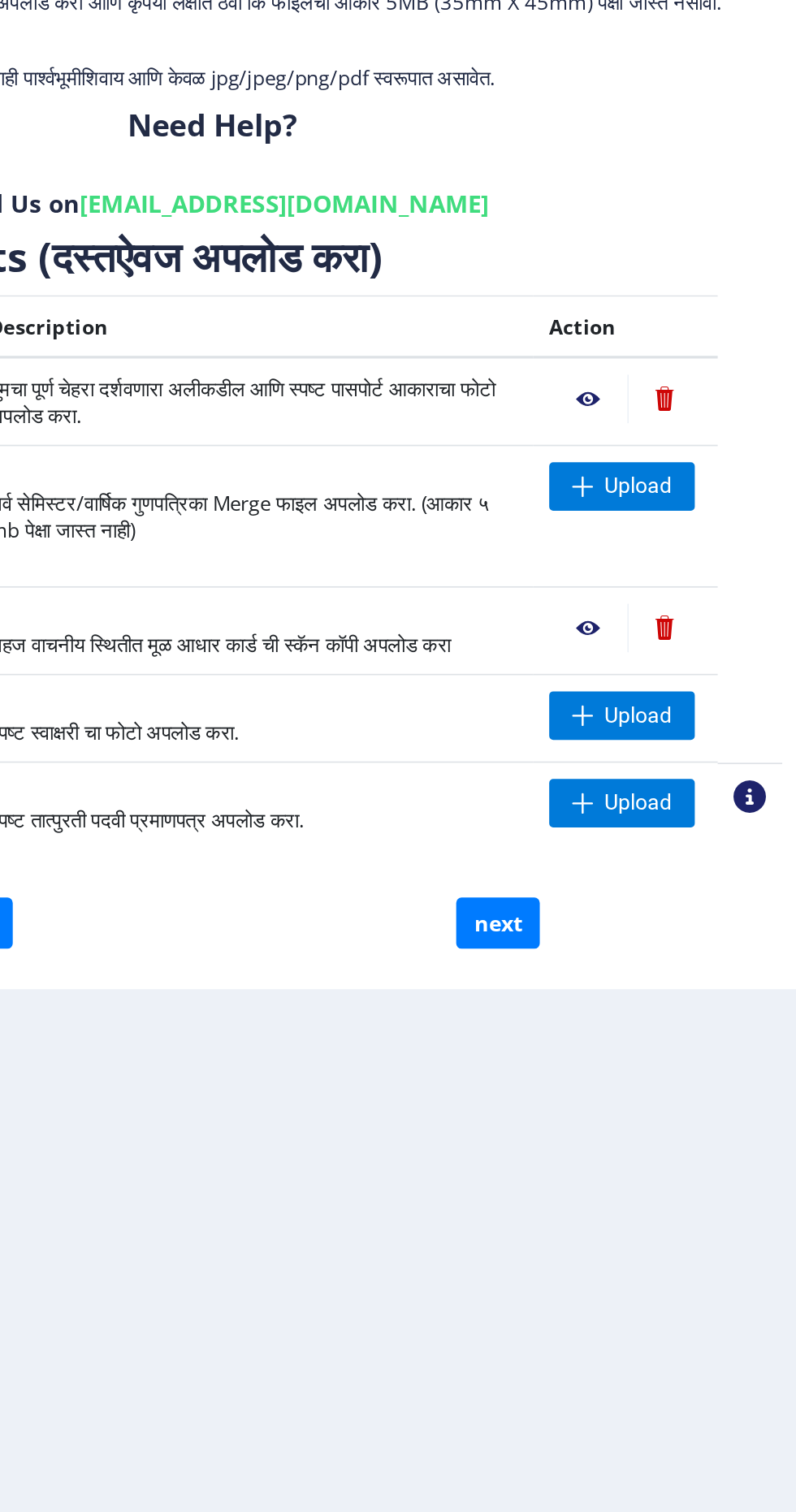 scroll, scrollTop: 0, scrollLeft: 0, axis: both 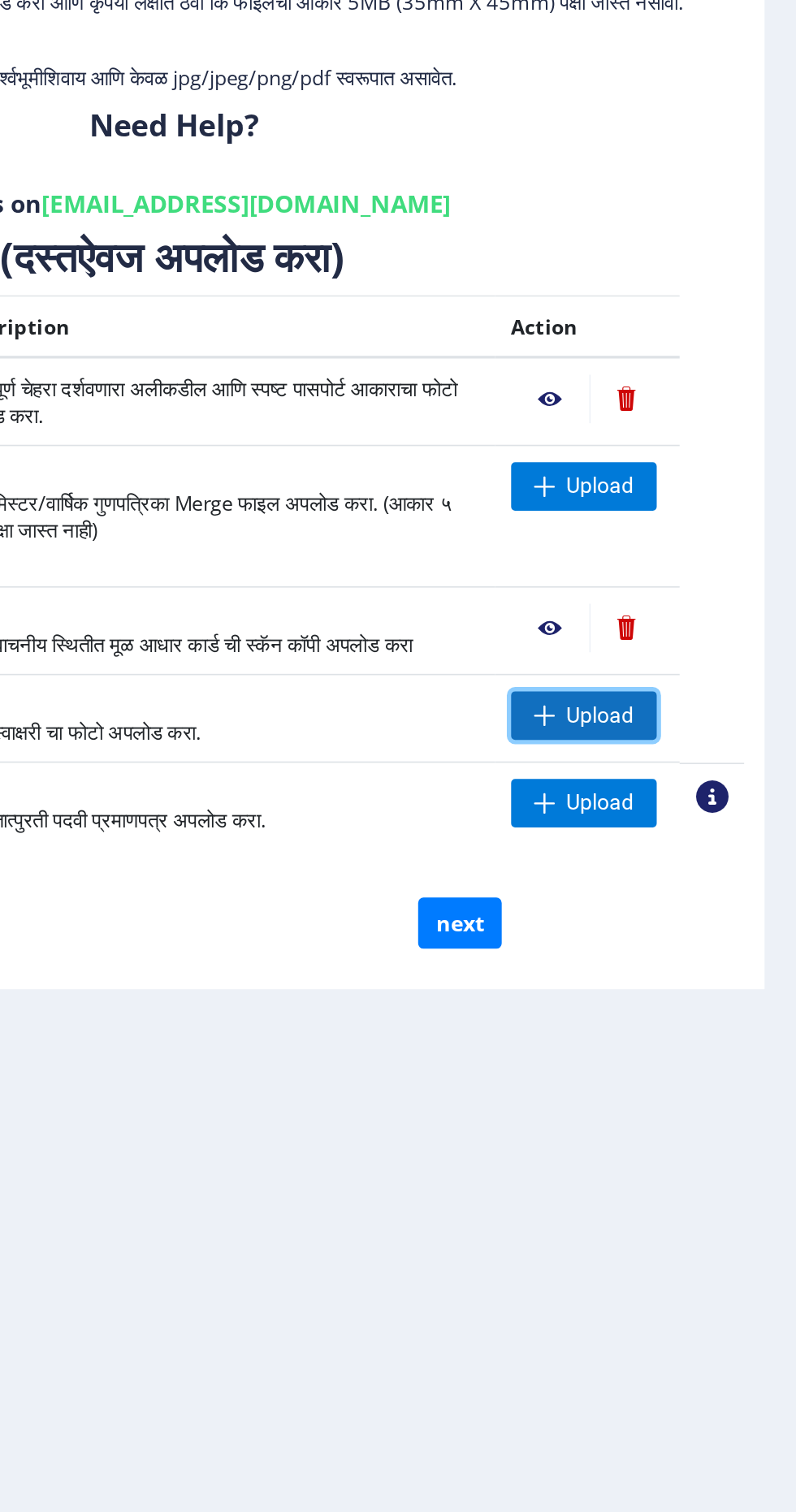 click on "Upload" 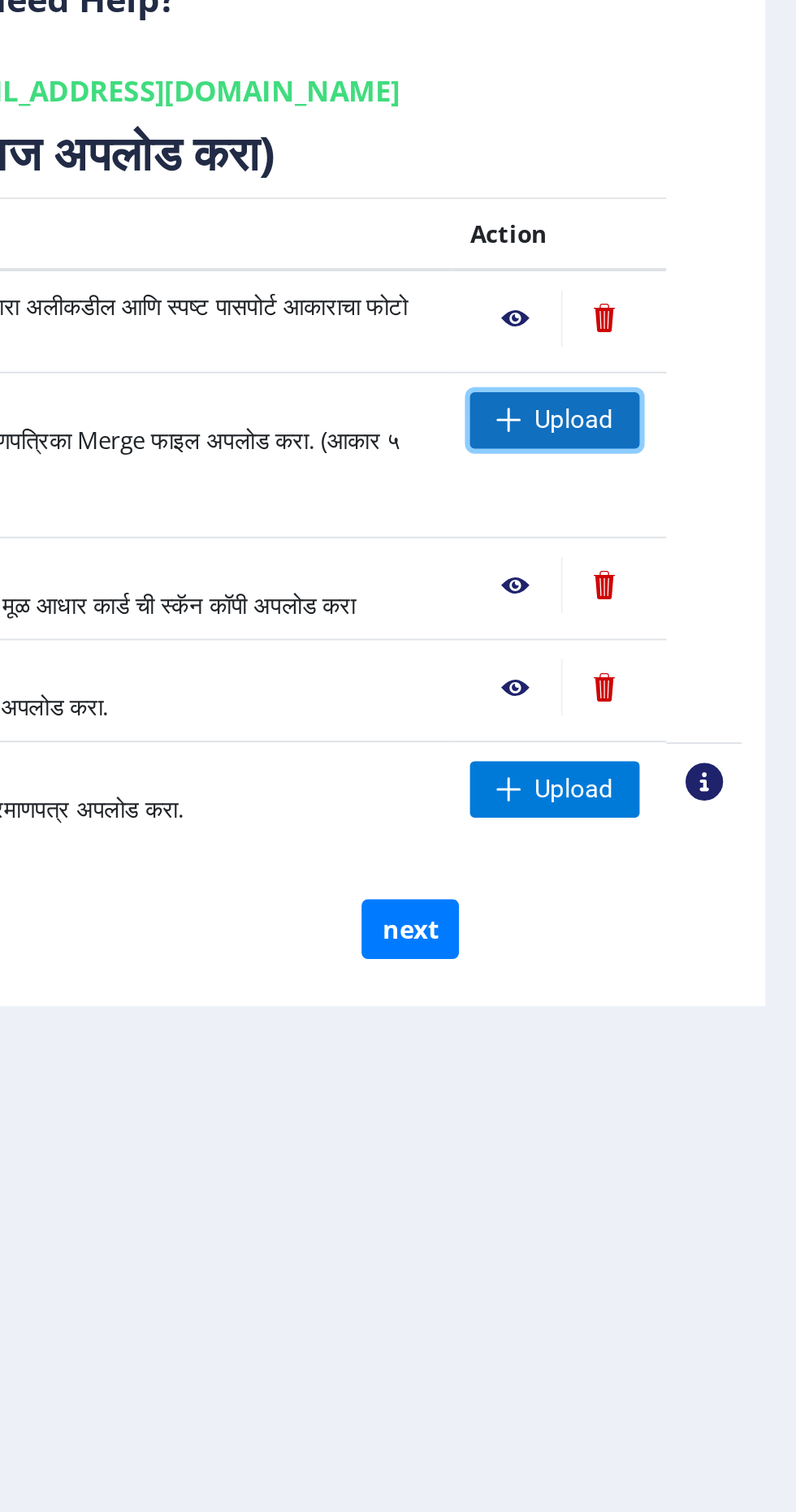 click on "Upload" 